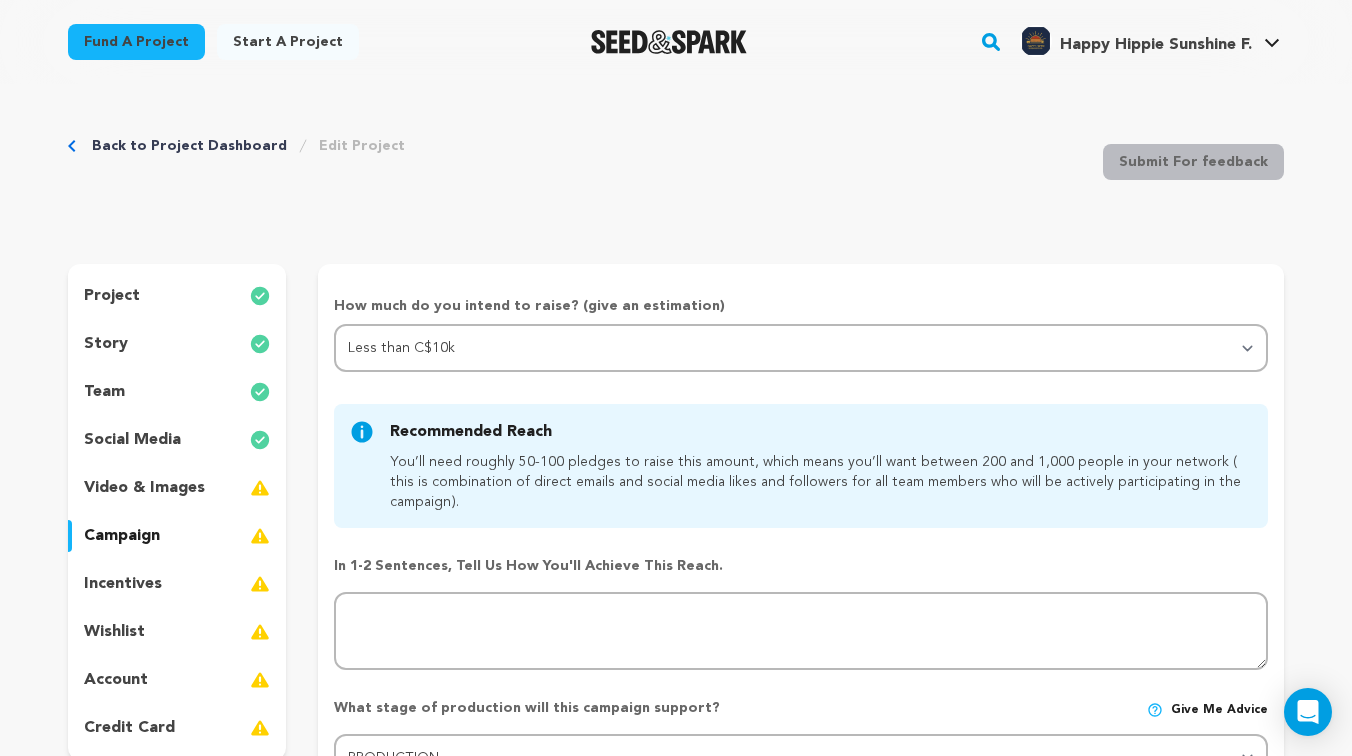 scroll, scrollTop: 207, scrollLeft: 0, axis: vertical 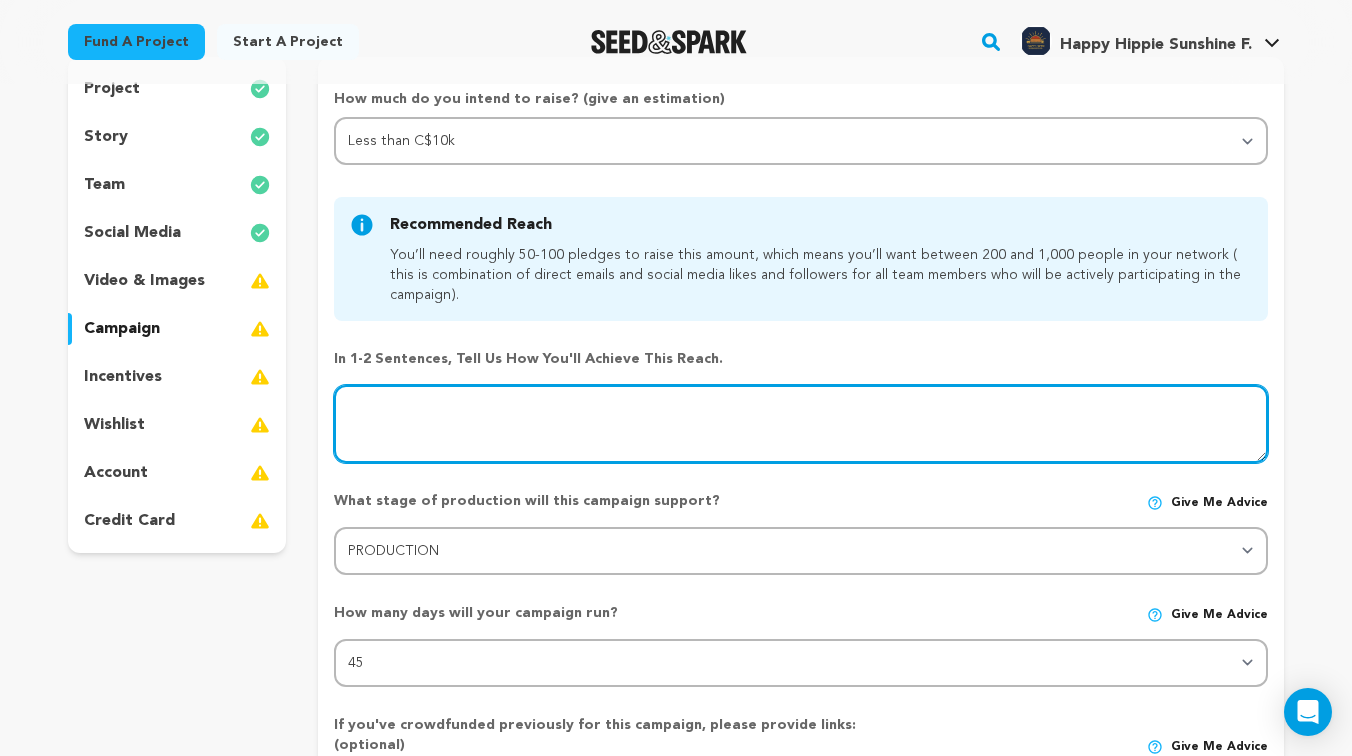 click at bounding box center [801, 424] 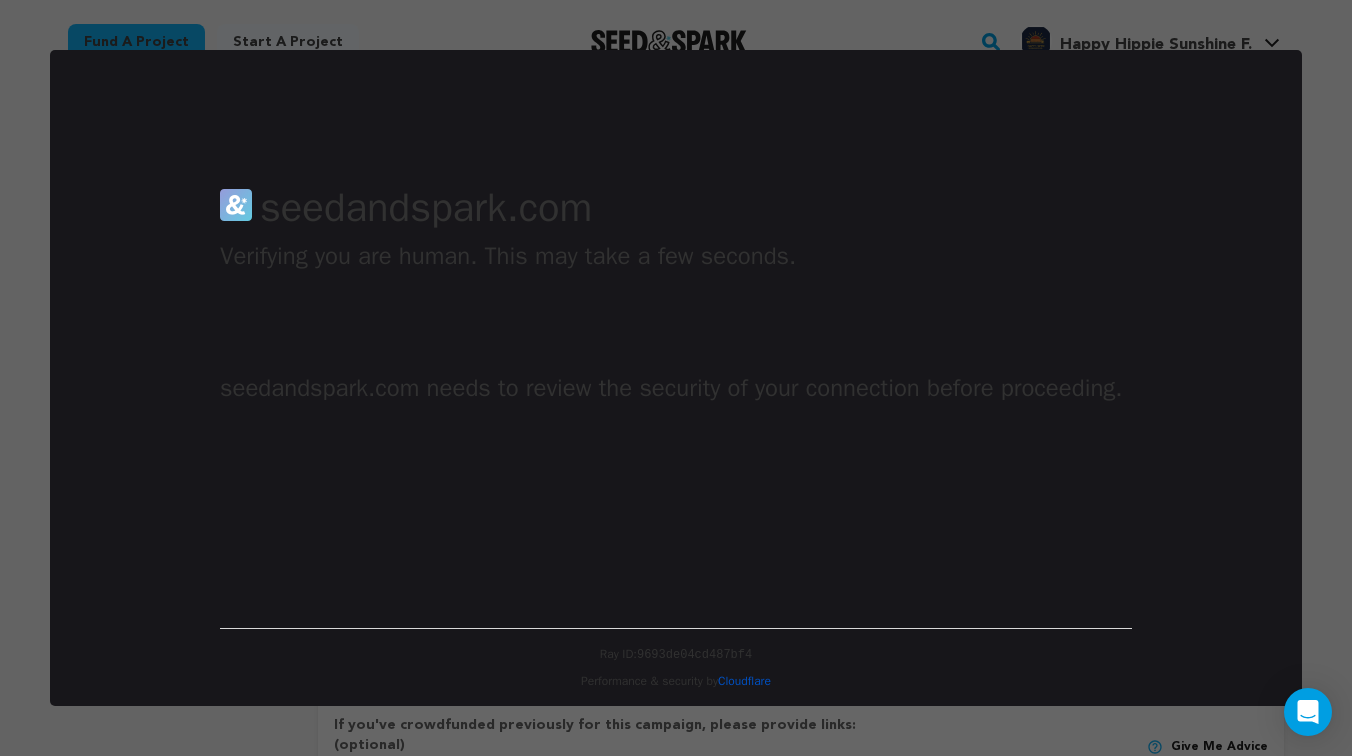 scroll, scrollTop: 0, scrollLeft: 0, axis: both 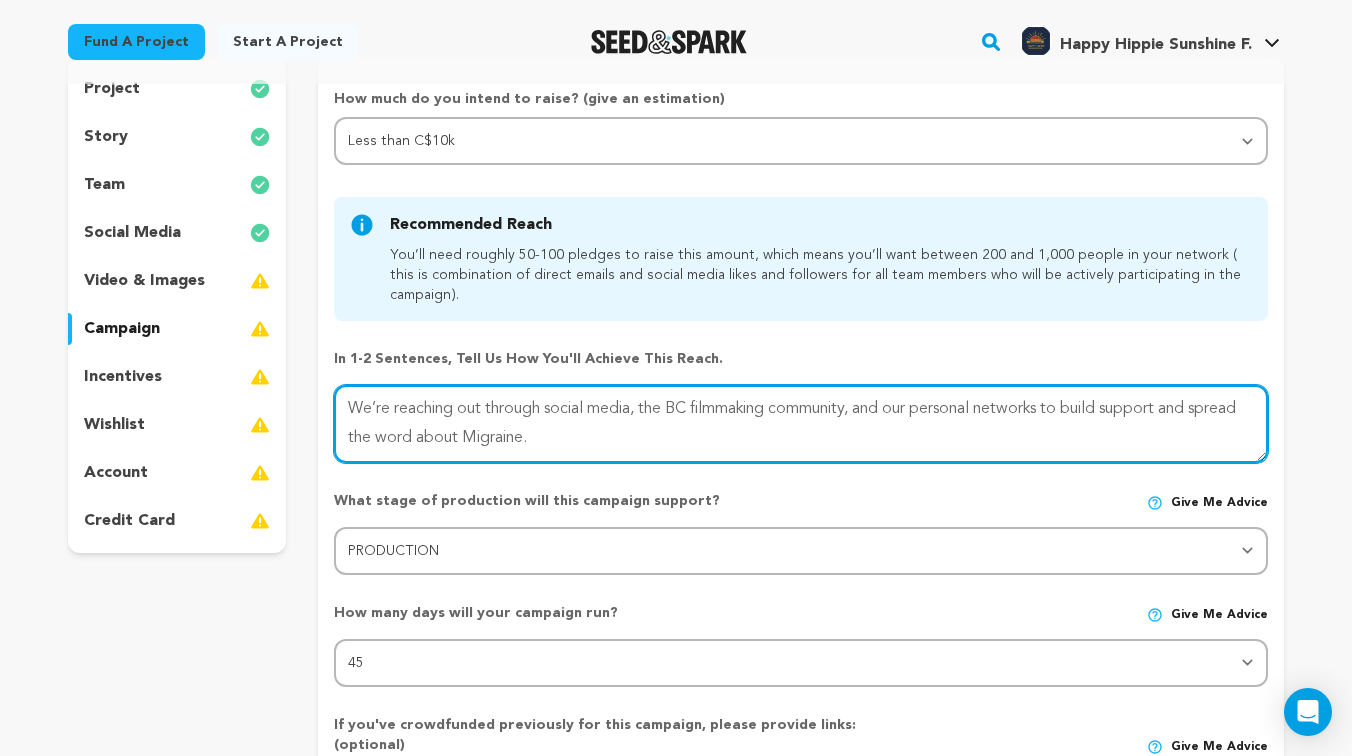 click at bounding box center [801, 424] 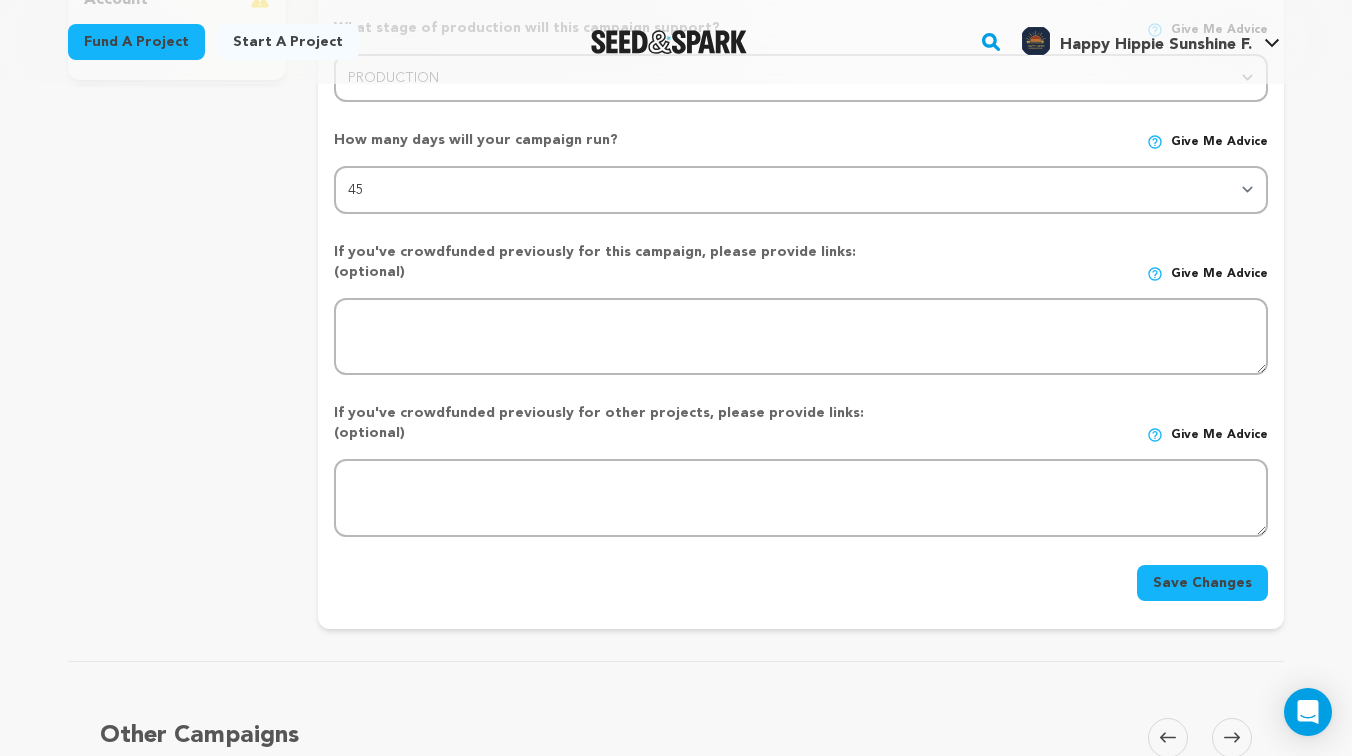 scroll, scrollTop: 675, scrollLeft: 0, axis: vertical 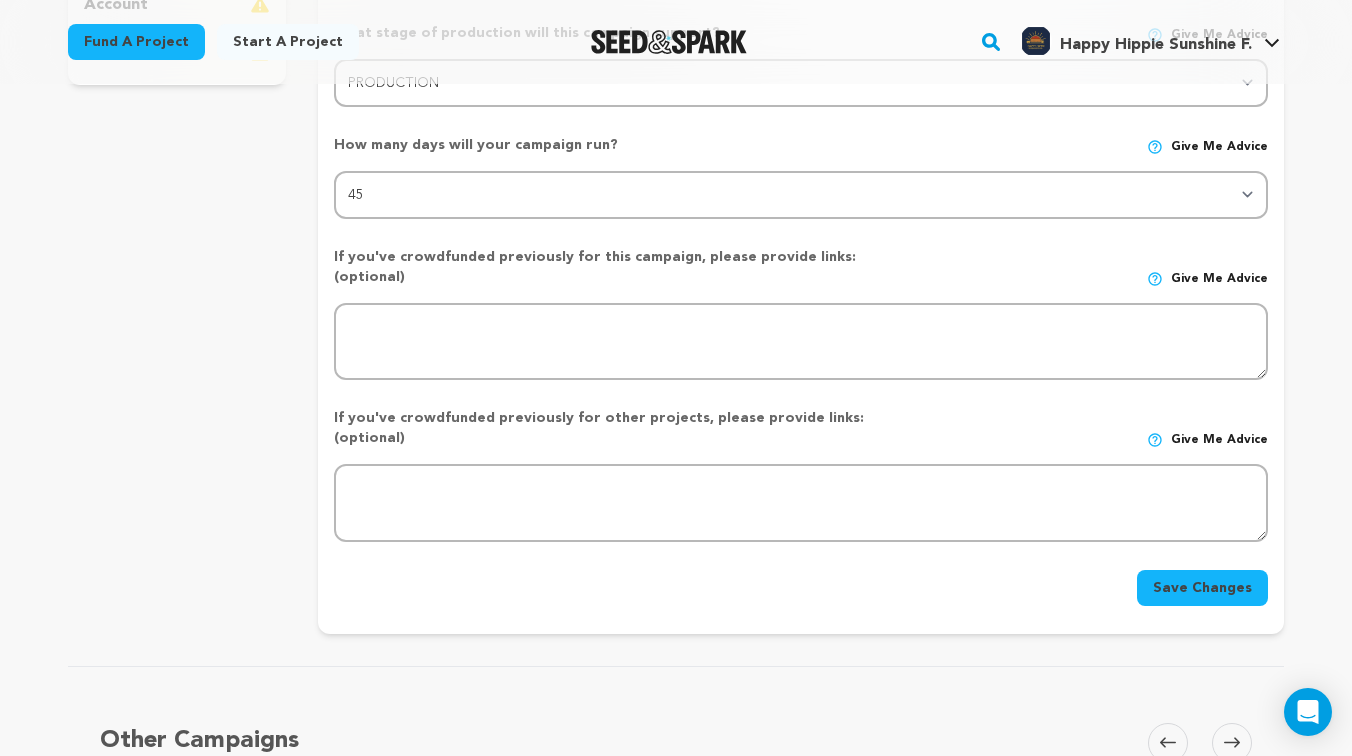 type on "We’re reaching out through social media, the BC filmmaking community, and our personal networks to build support." 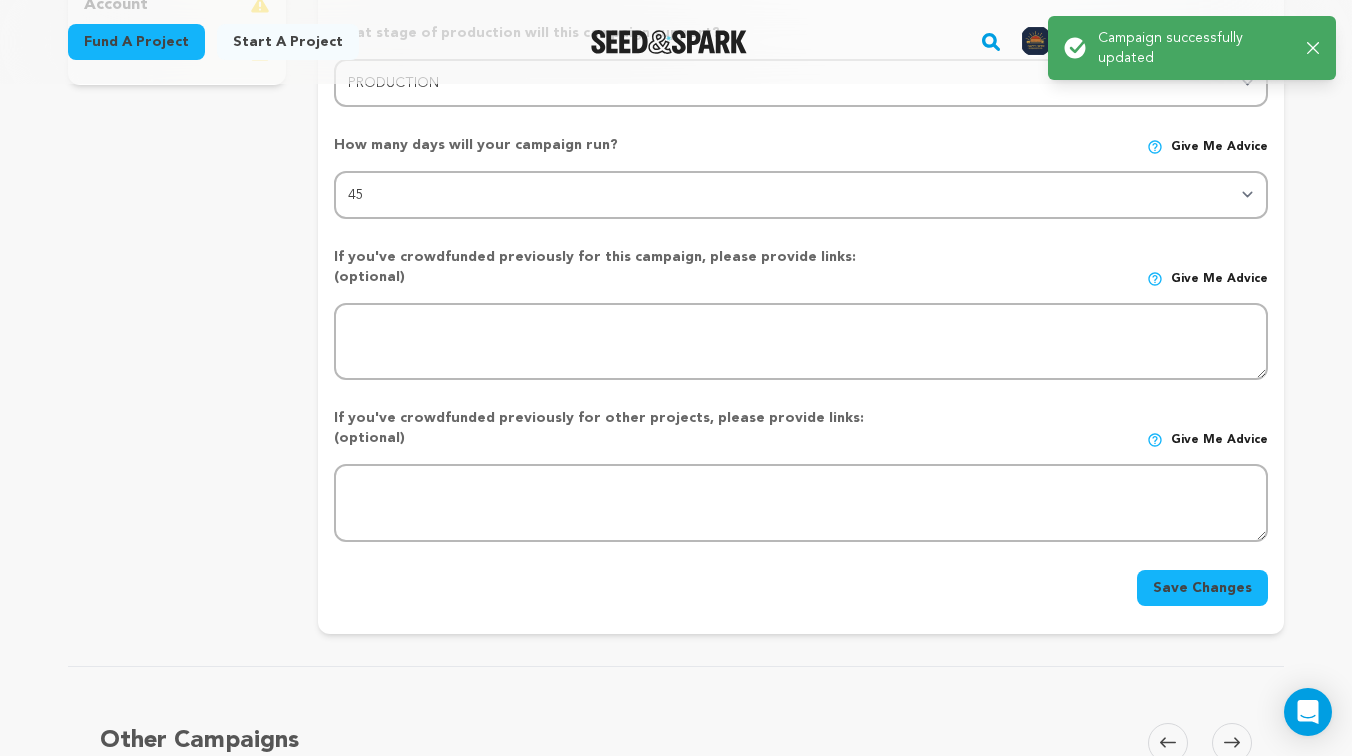 click on "Save Changes" at bounding box center (1202, 588) 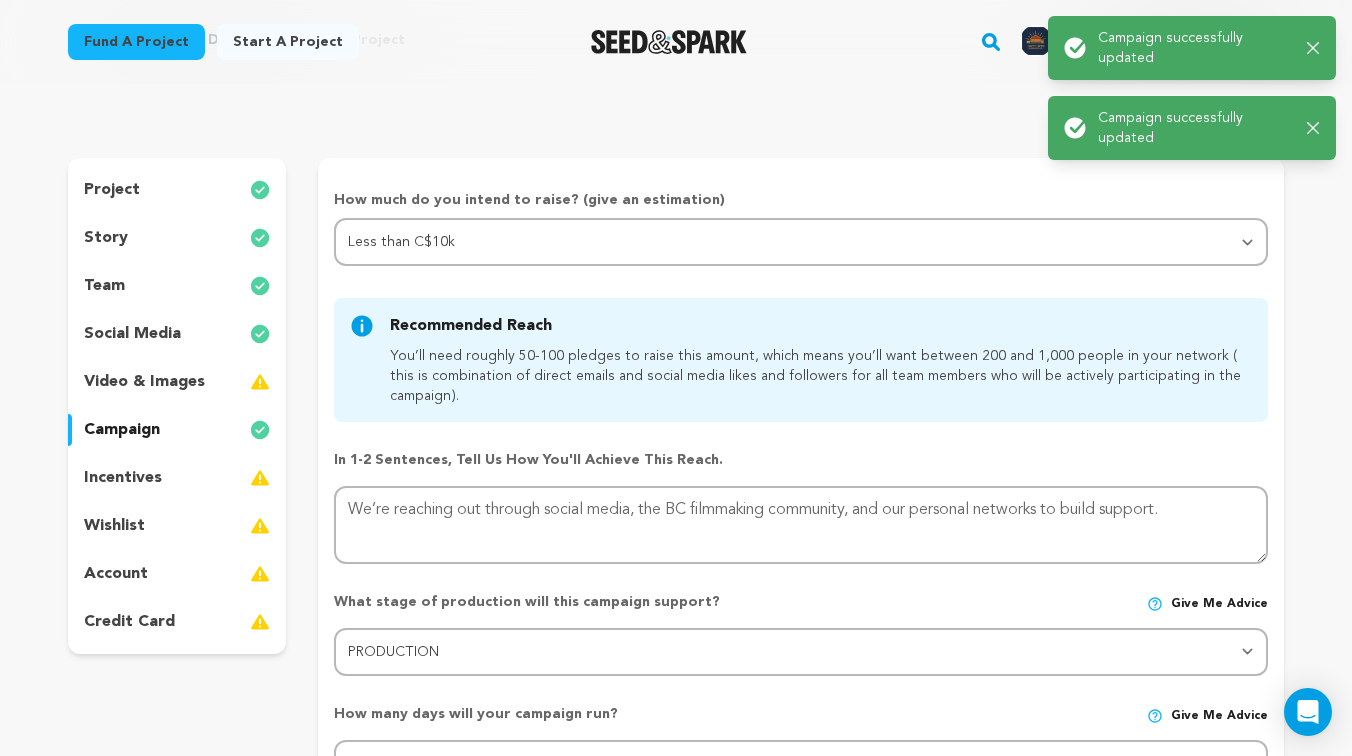 scroll, scrollTop: 169, scrollLeft: 0, axis: vertical 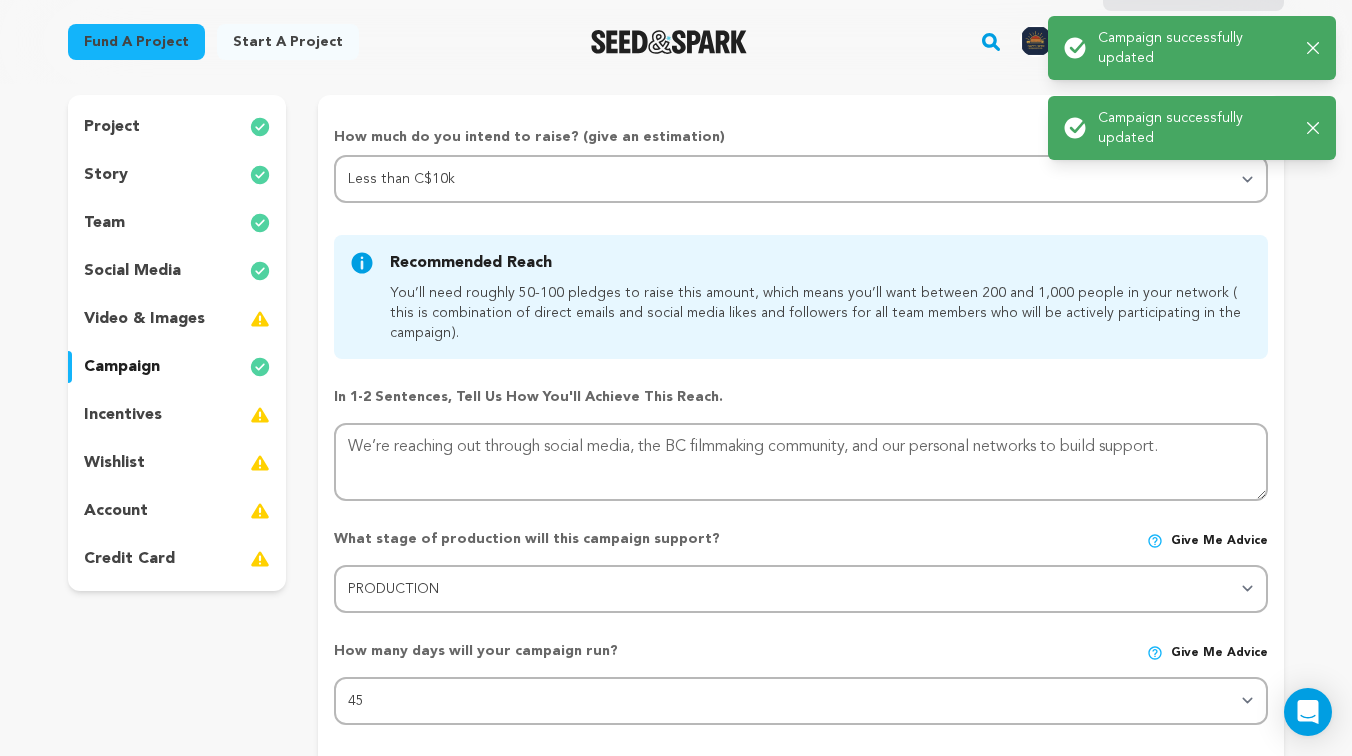 click on "incentives" at bounding box center [177, 415] 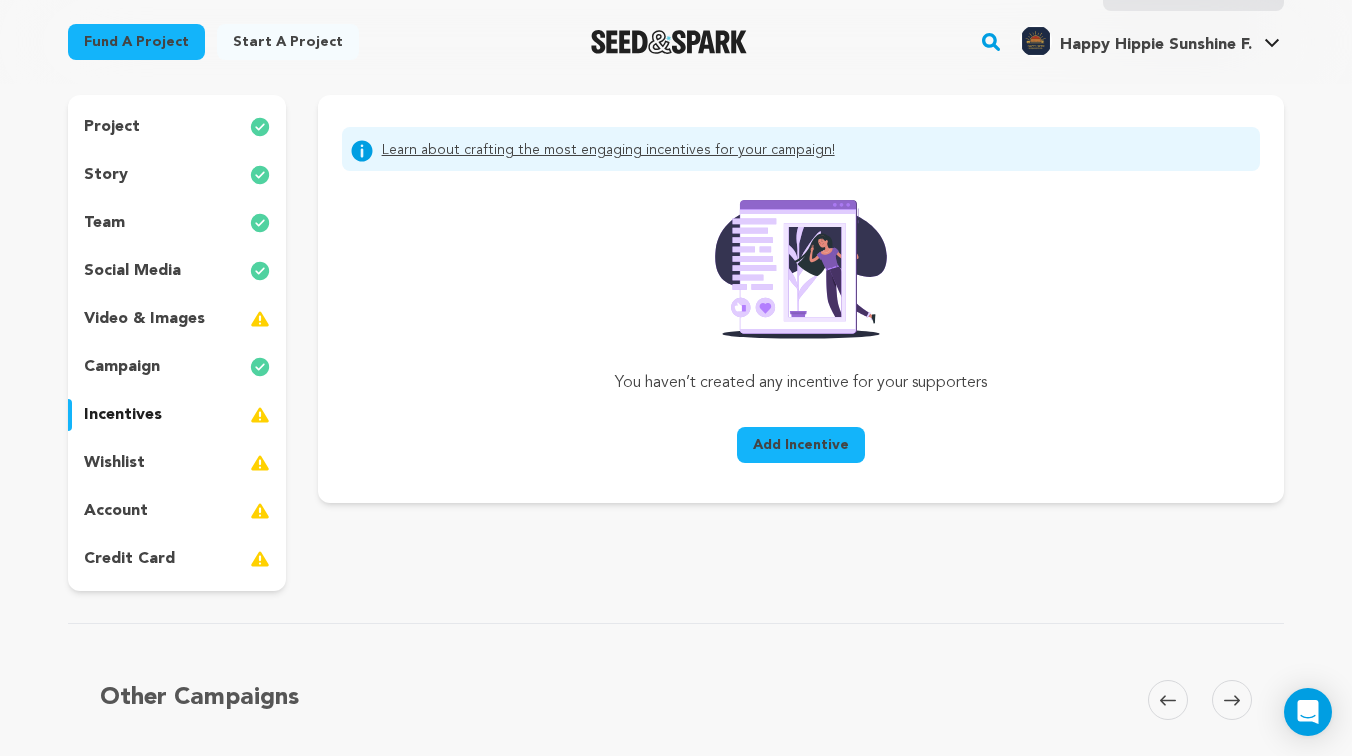 click on "incentives" at bounding box center [177, 415] 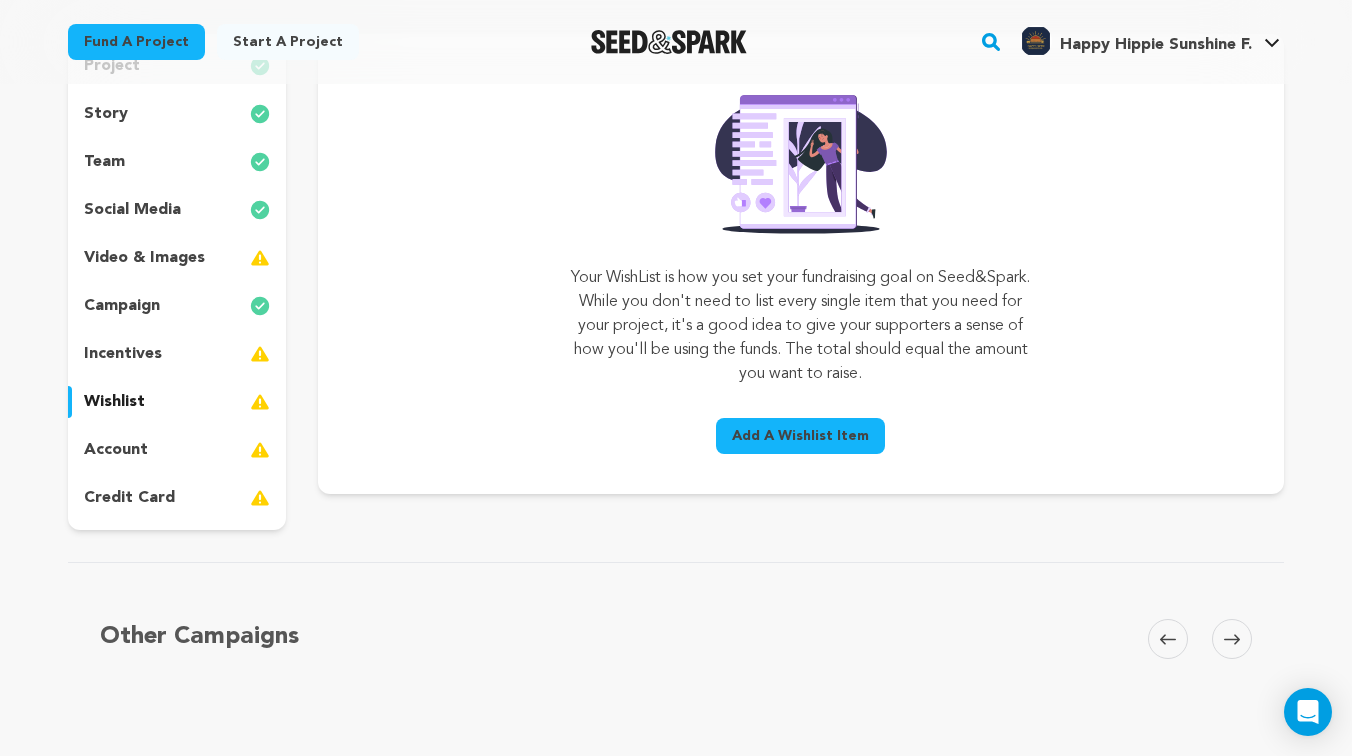 scroll, scrollTop: 244, scrollLeft: 0, axis: vertical 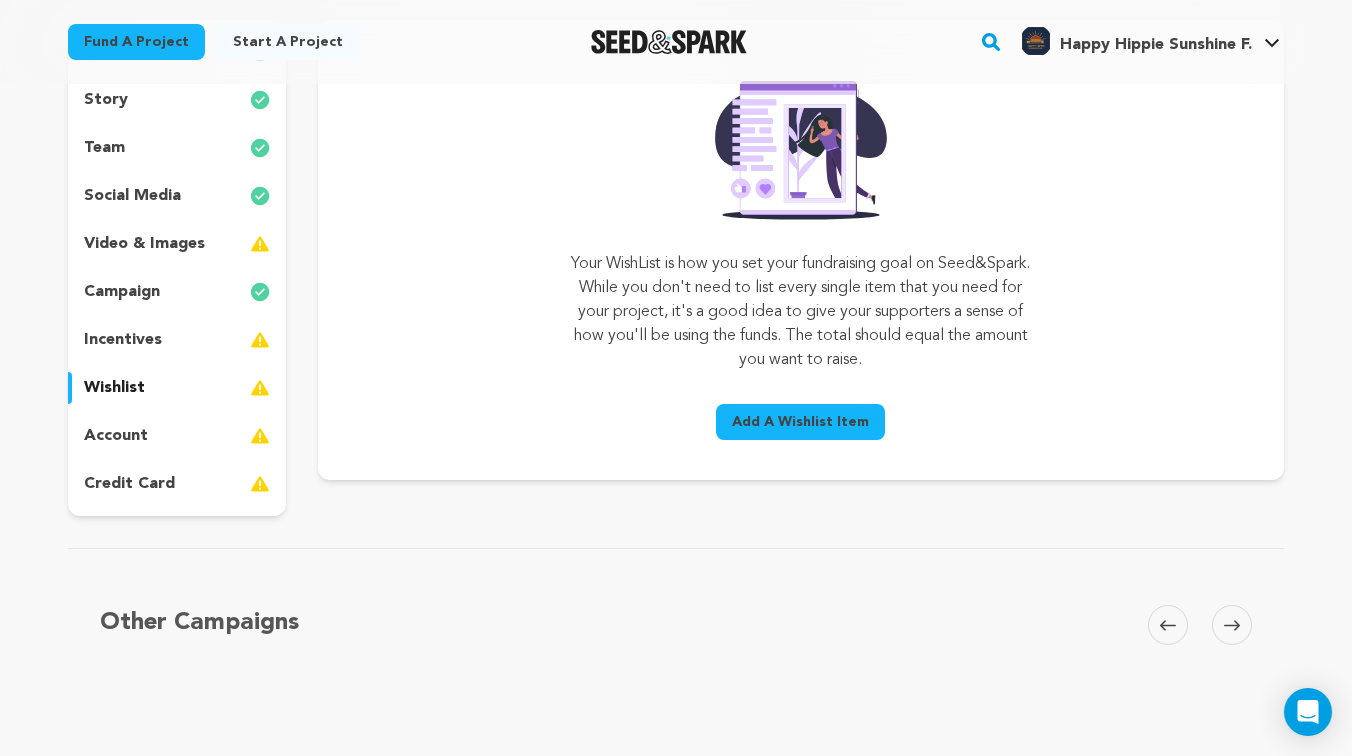 click on "account" at bounding box center [177, 436] 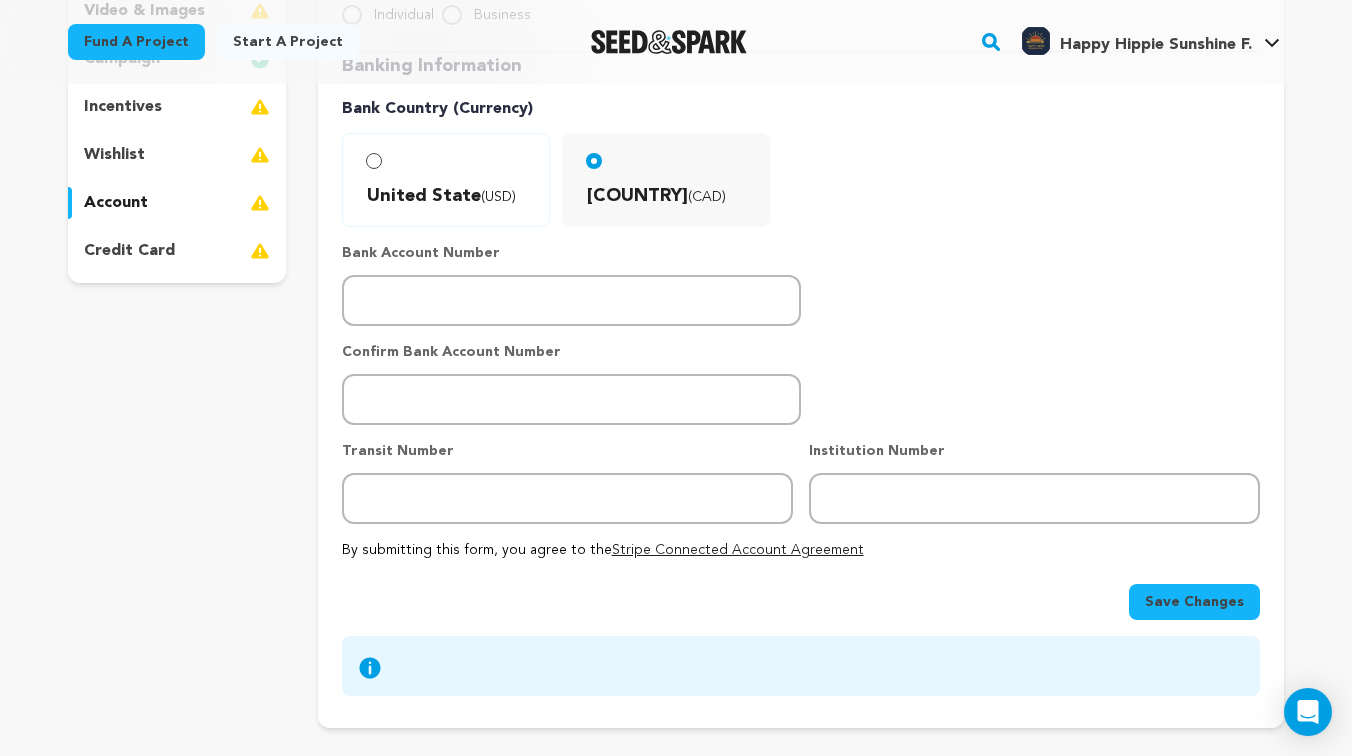 scroll, scrollTop: 448, scrollLeft: 0, axis: vertical 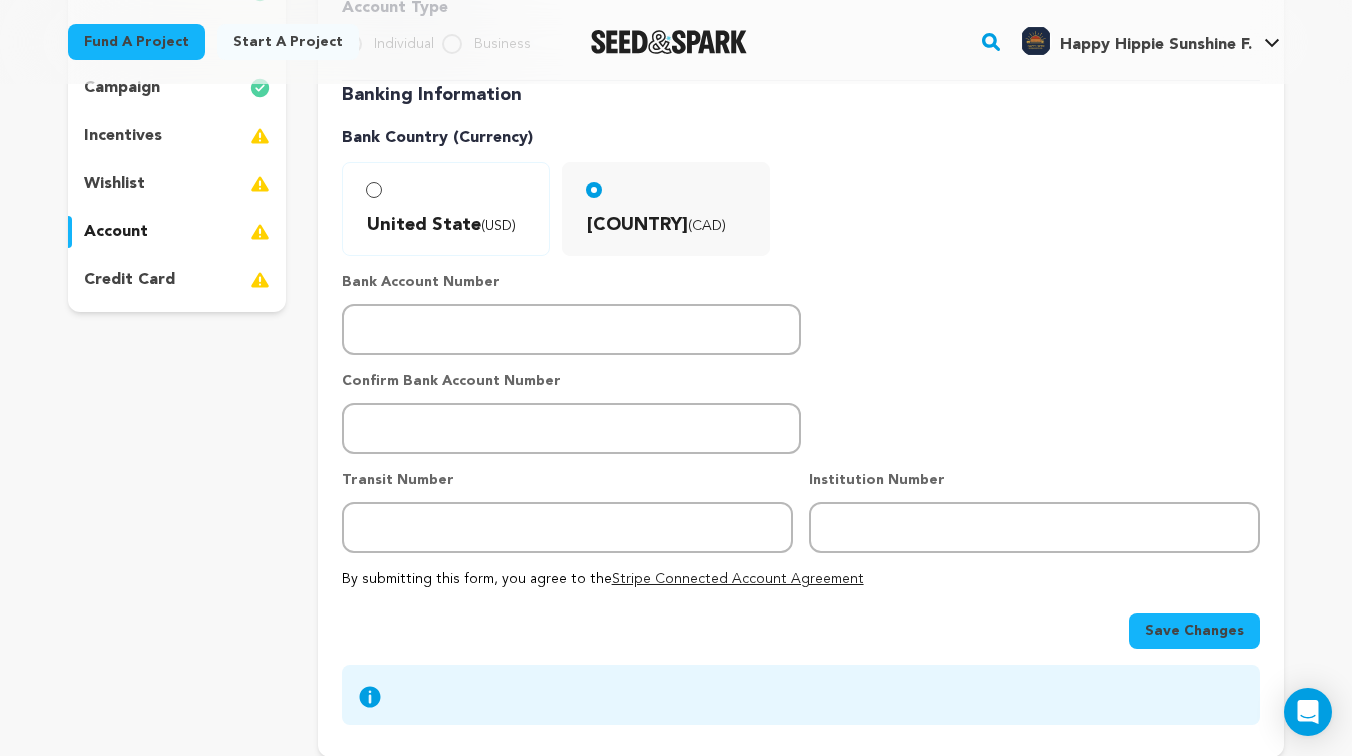click on "credit card" at bounding box center (177, 280) 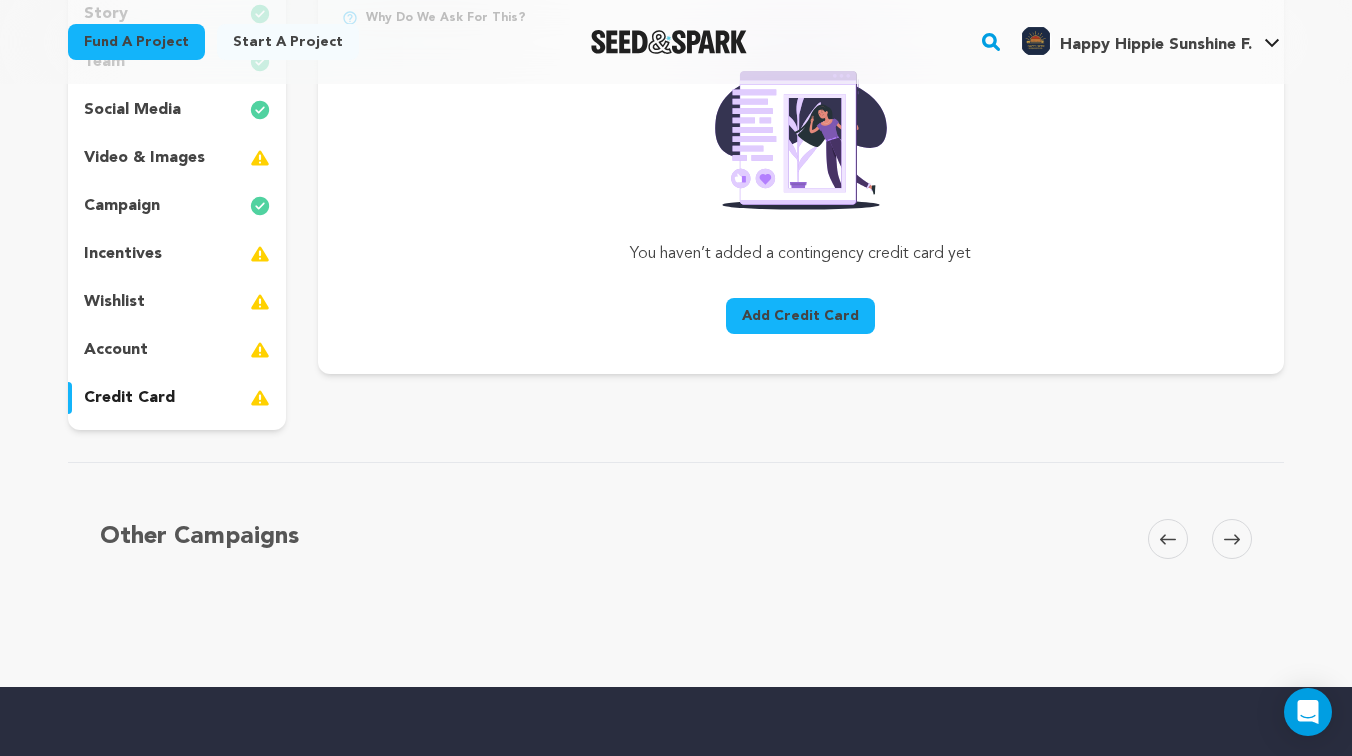 scroll, scrollTop: 312, scrollLeft: 0, axis: vertical 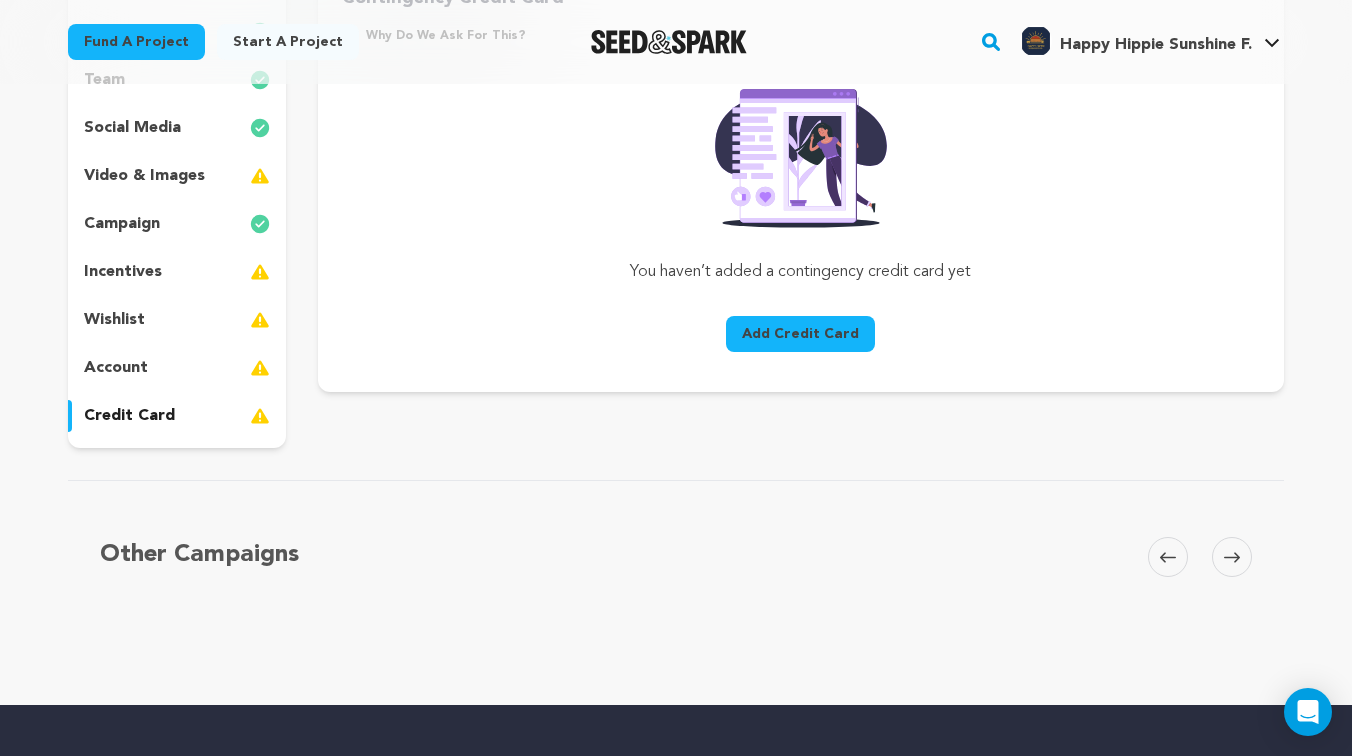 click on "Add Credit Card" at bounding box center (800, 334) 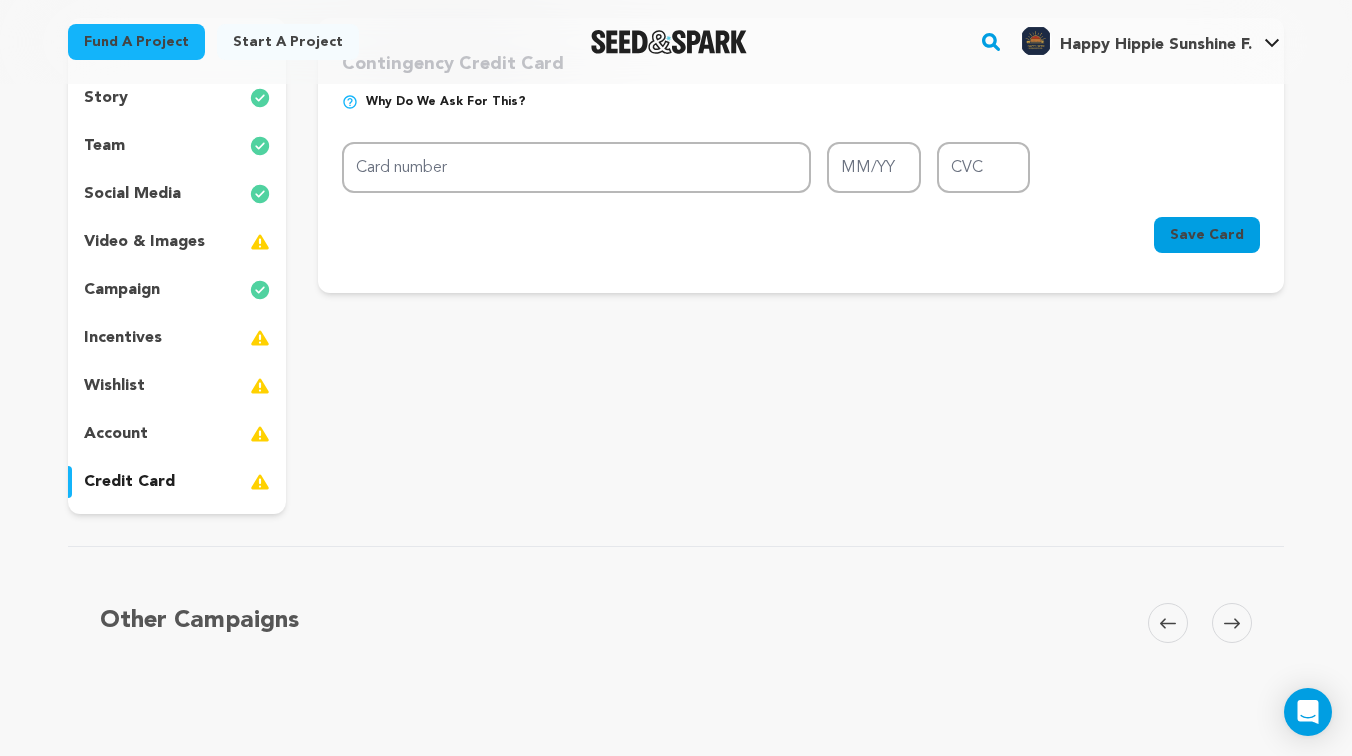scroll, scrollTop: 180, scrollLeft: 0, axis: vertical 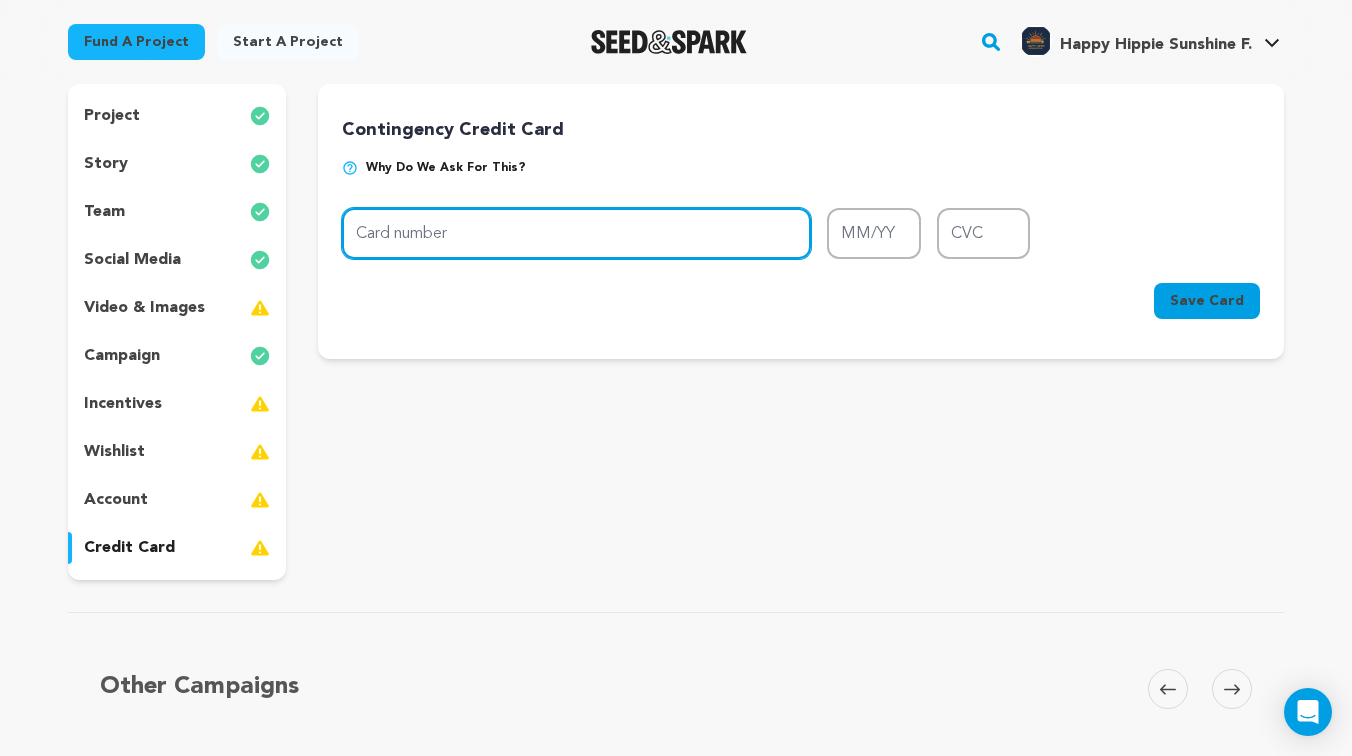 click on "Card number" at bounding box center [576, 233] 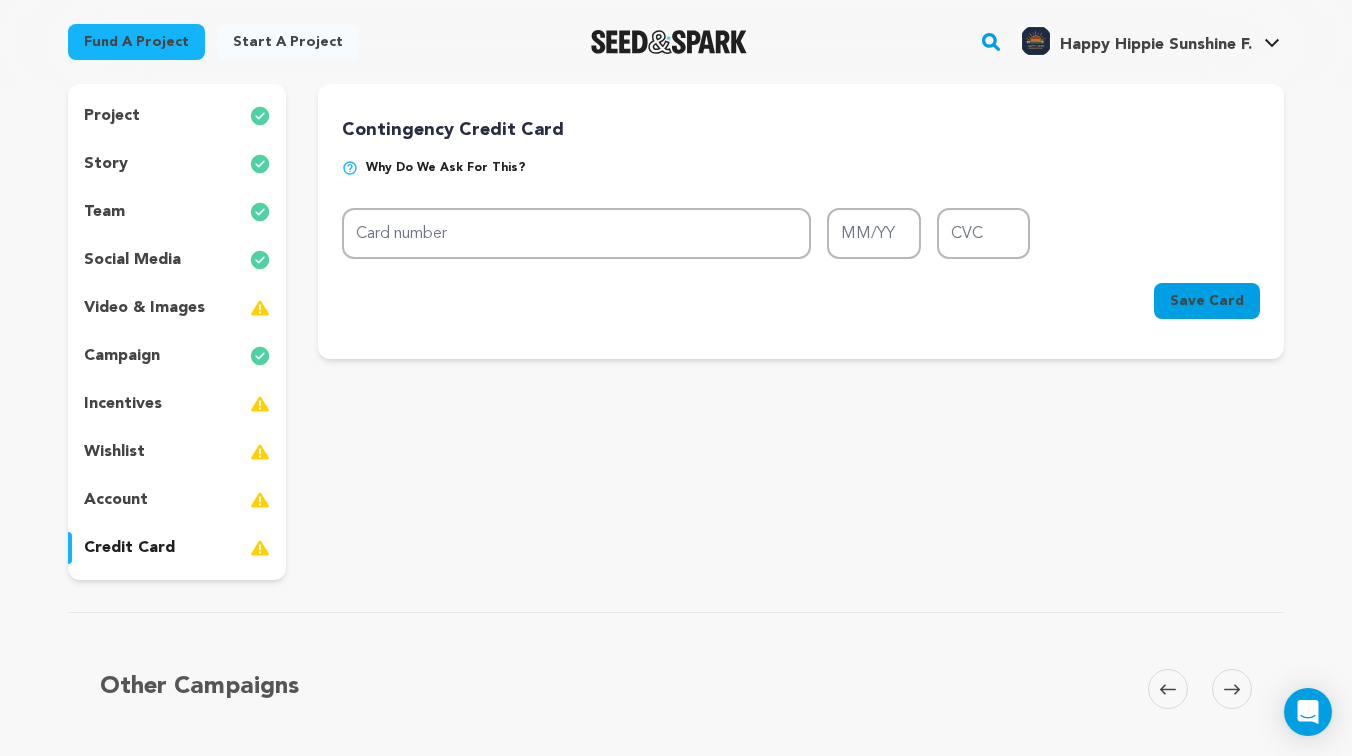 click on "account" at bounding box center [116, 500] 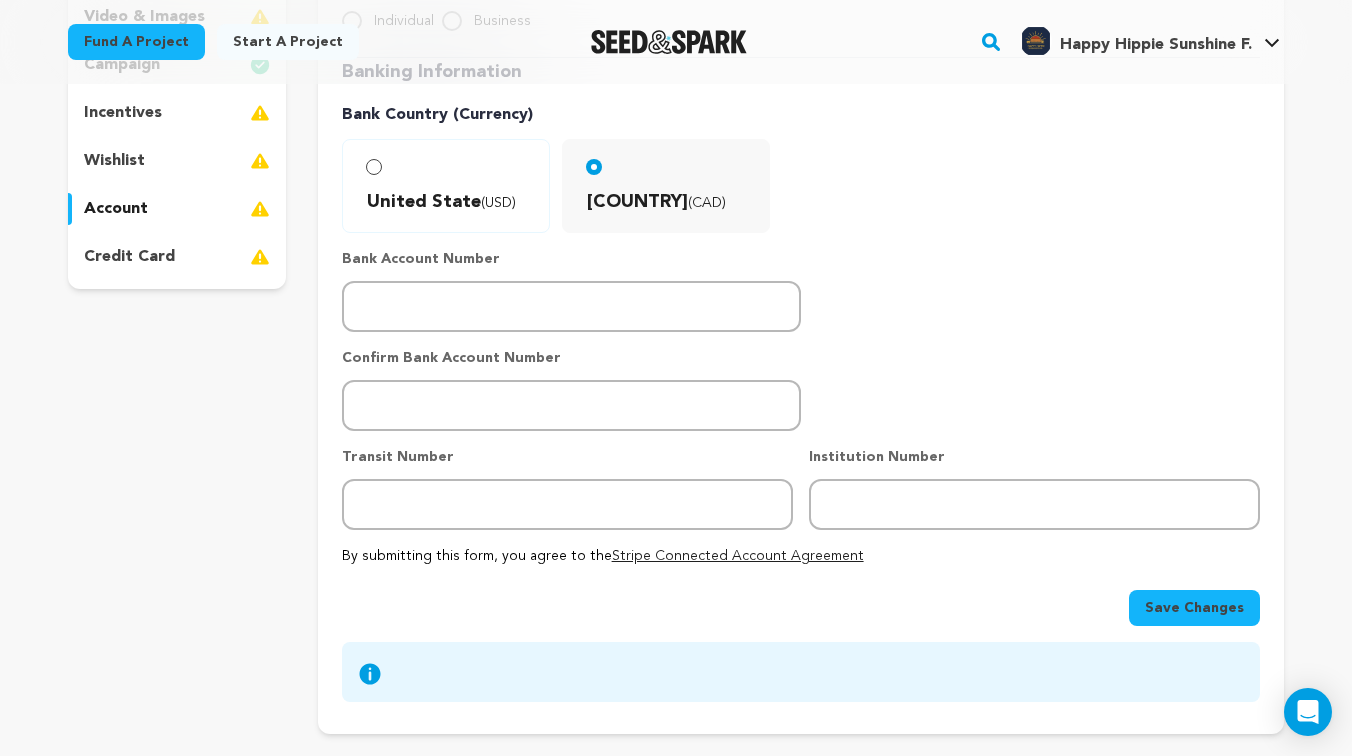 scroll, scrollTop: 482, scrollLeft: 0, axis: vertical 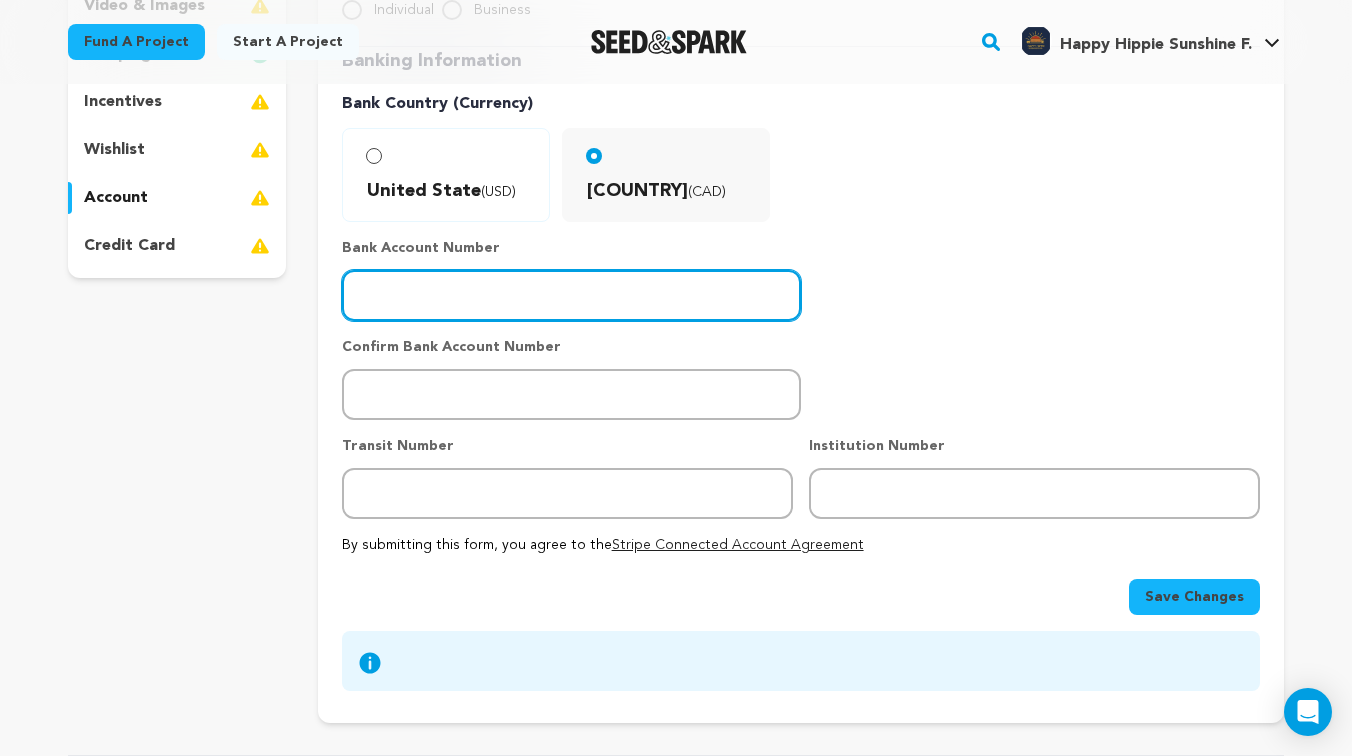 click at bounding box center [571, 295] 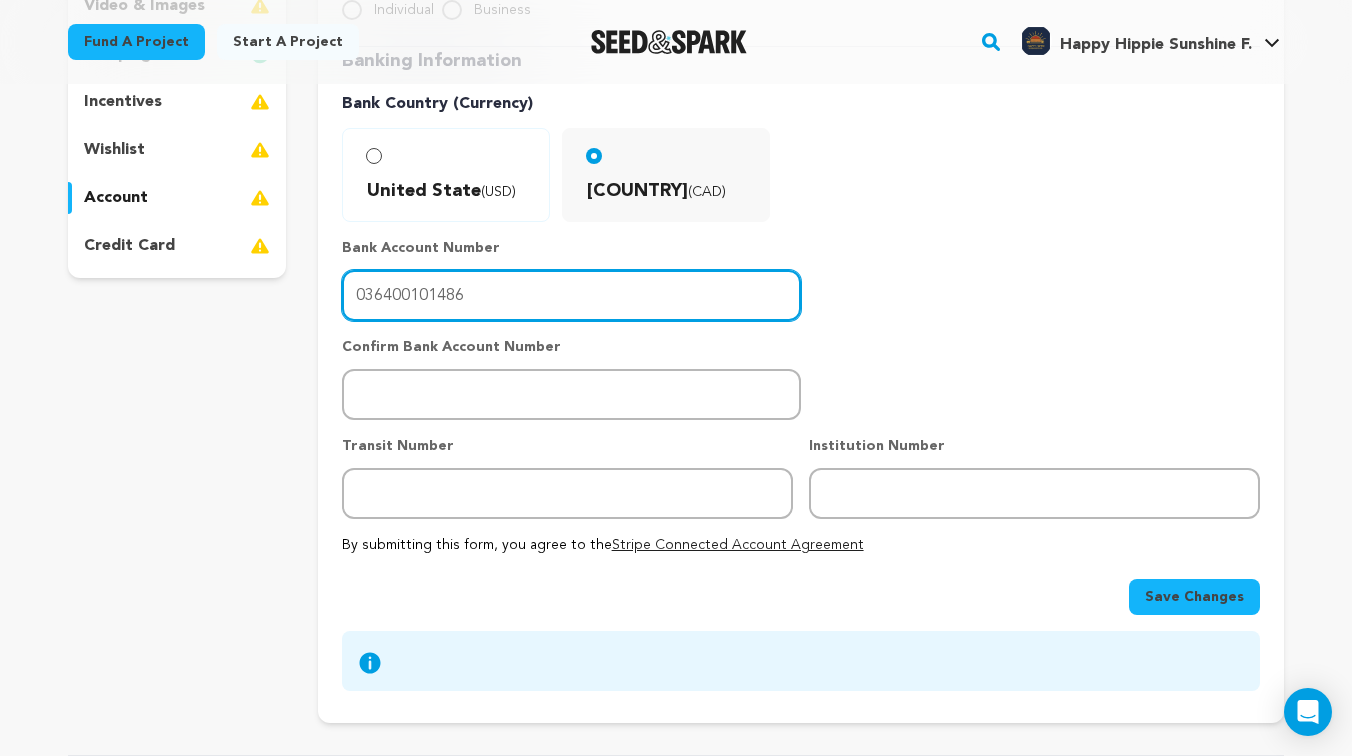 type on "036400101486" 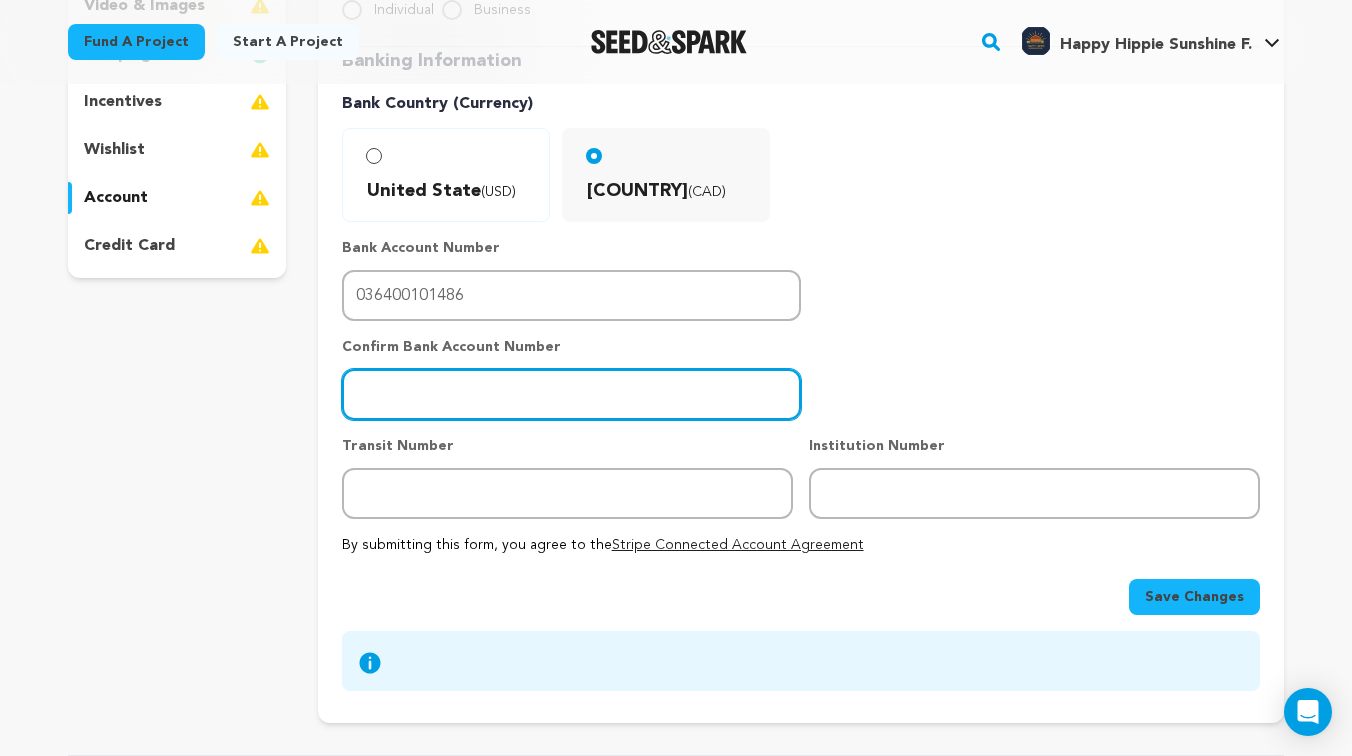click at bounding box center [571, 394] 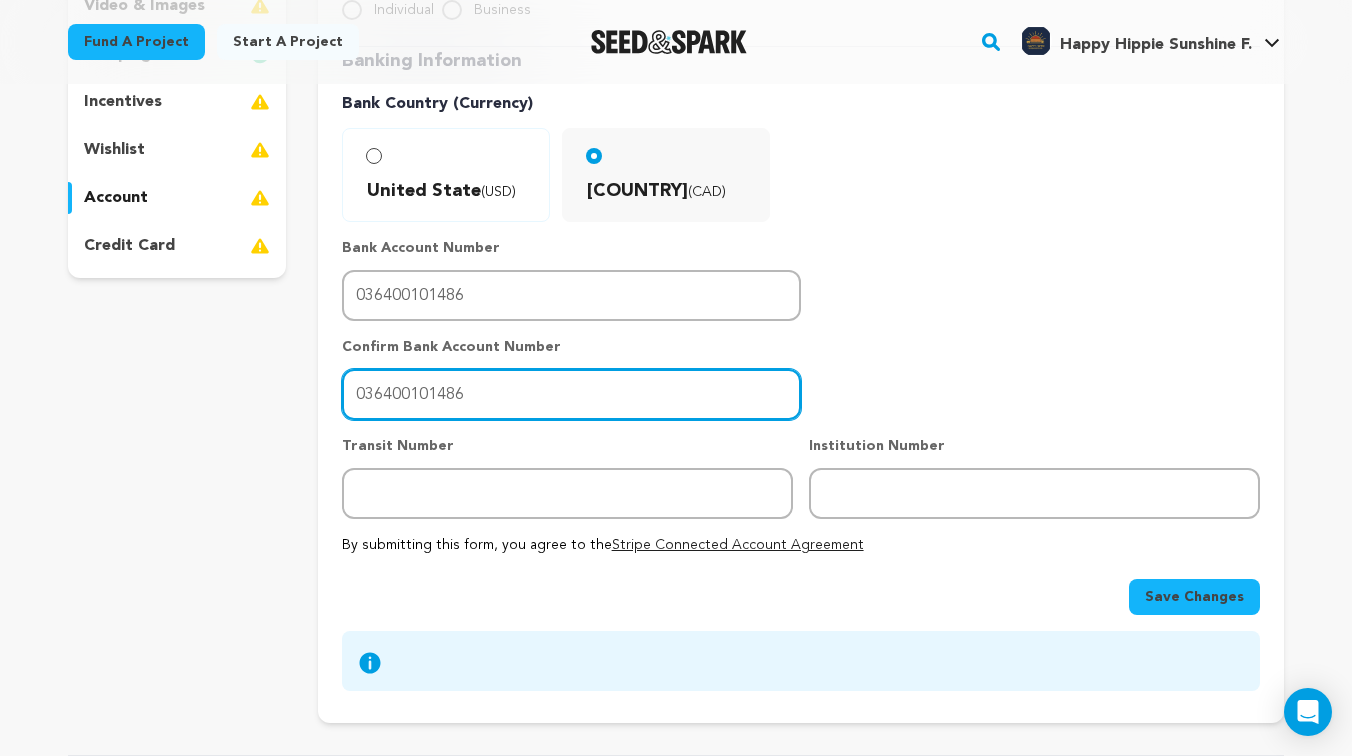 type on "036400101486" 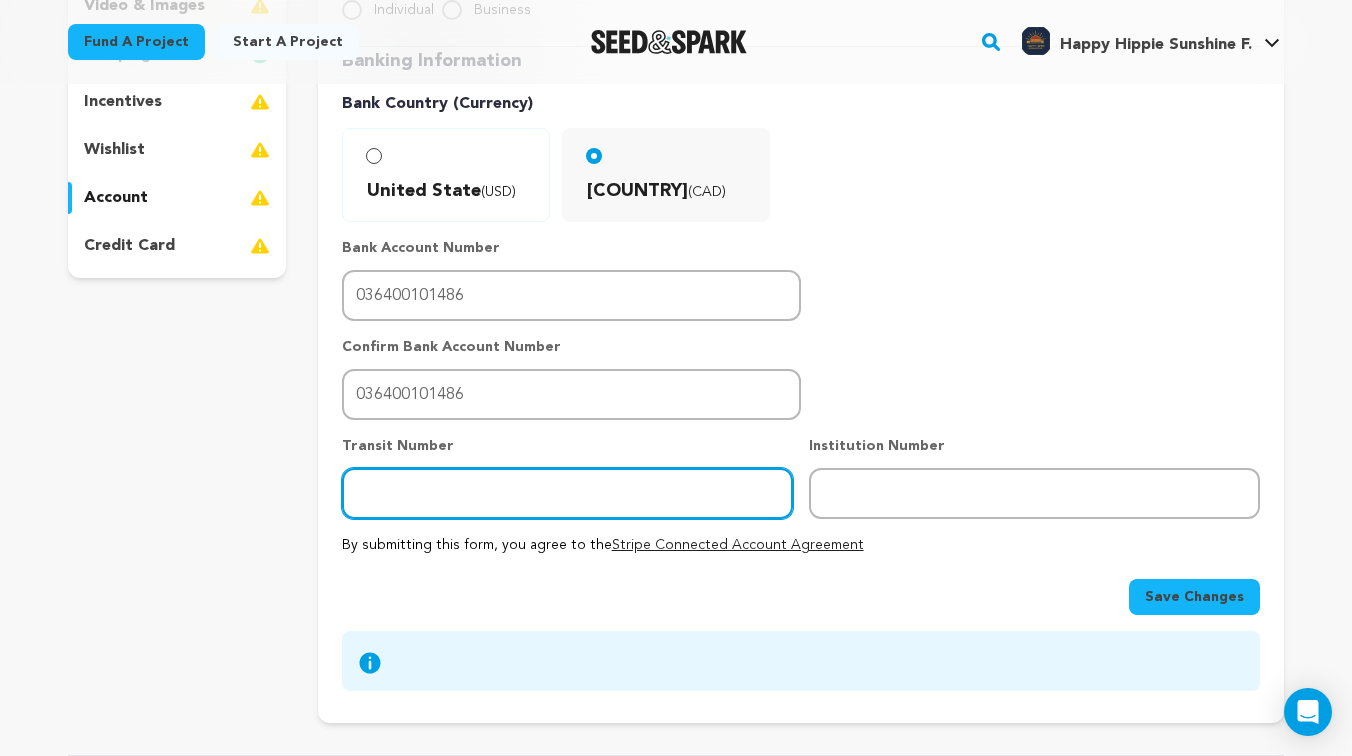 click at bounding box center [567, 493] 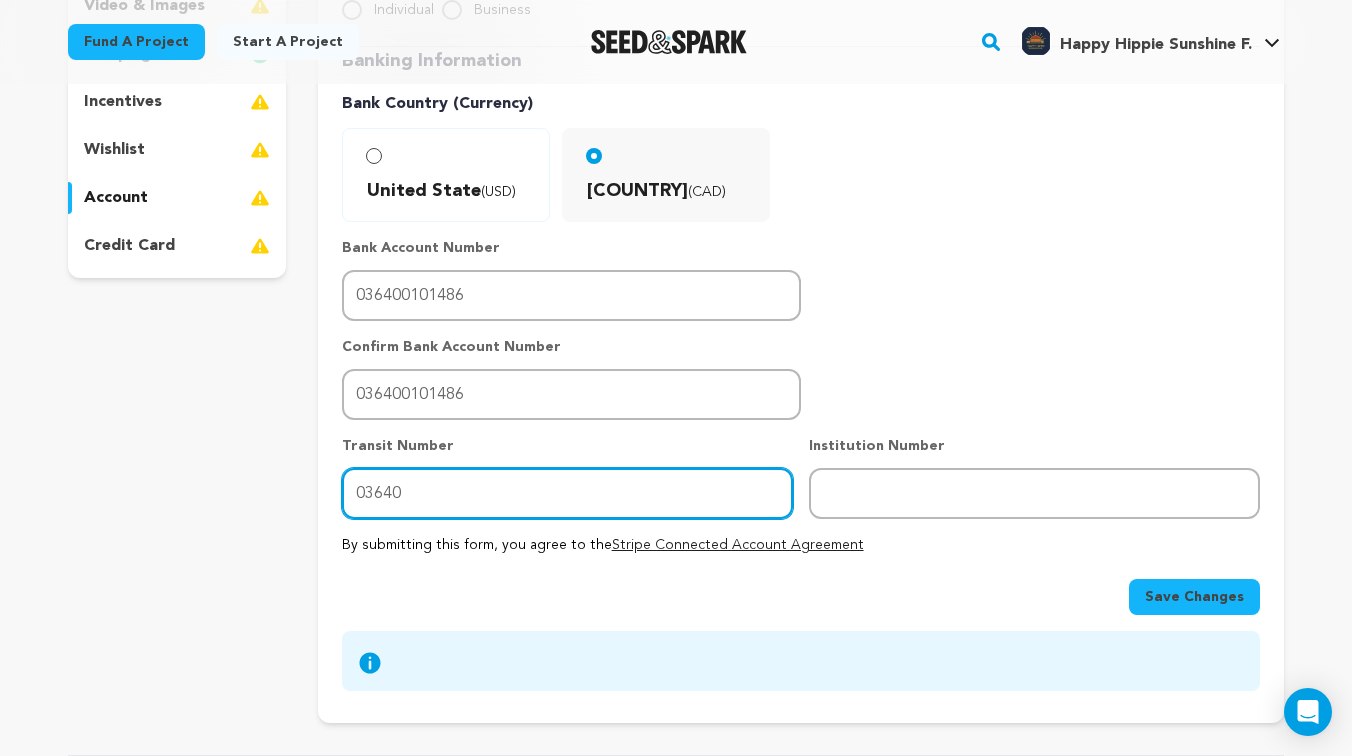 type on "03640" 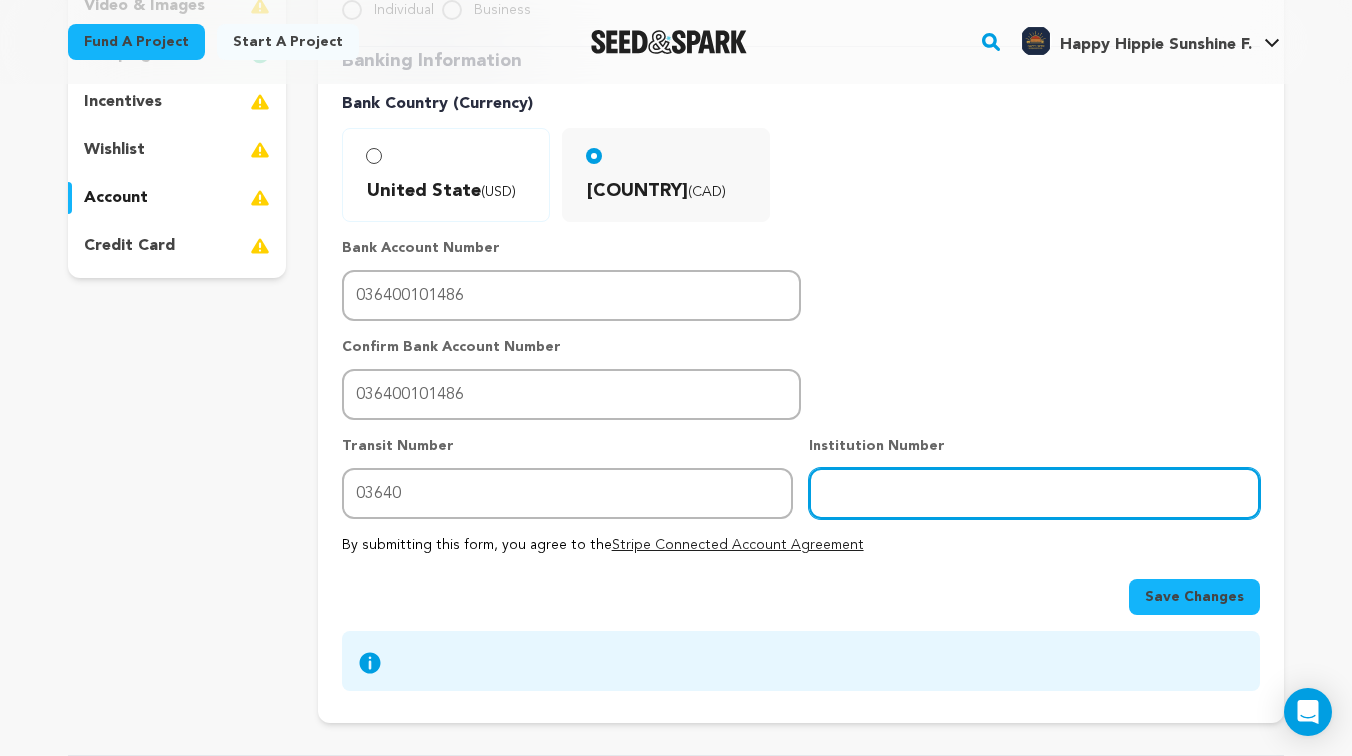 click at bounding box center (1034, 493) 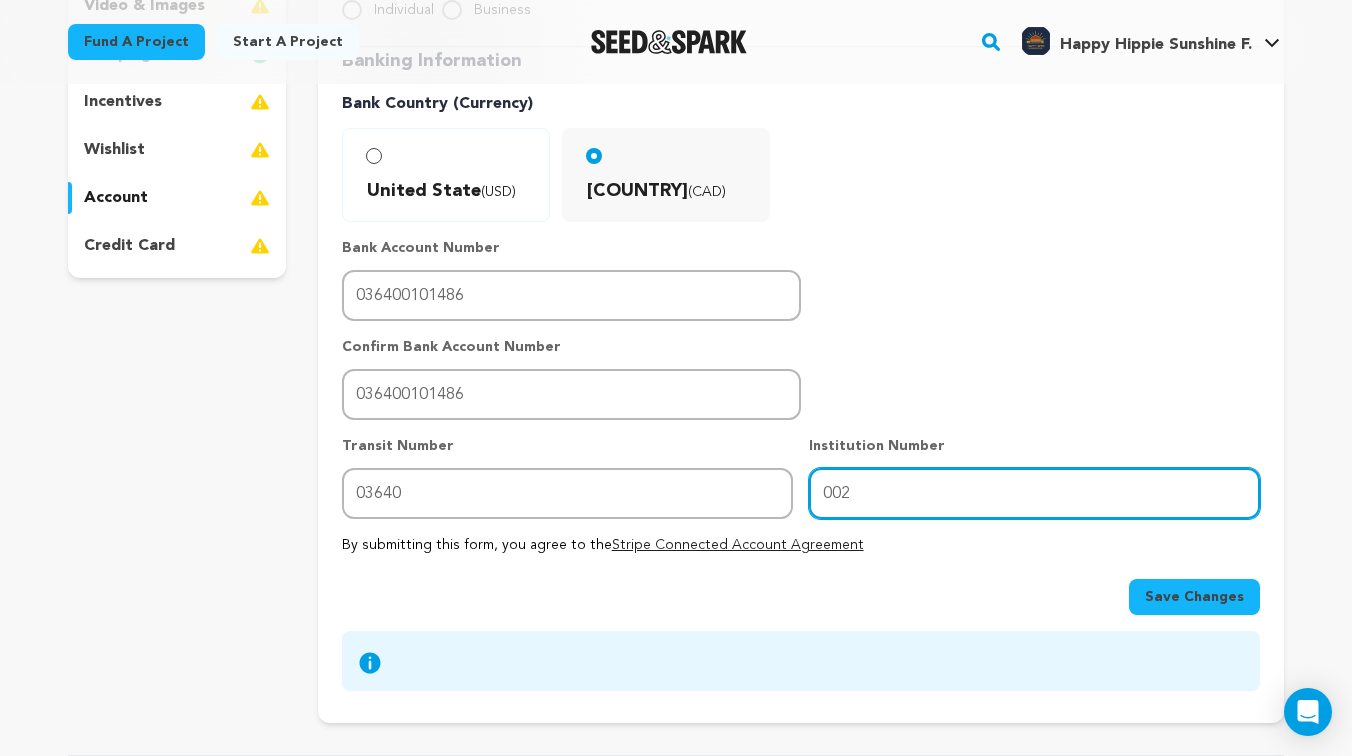 type on "002" 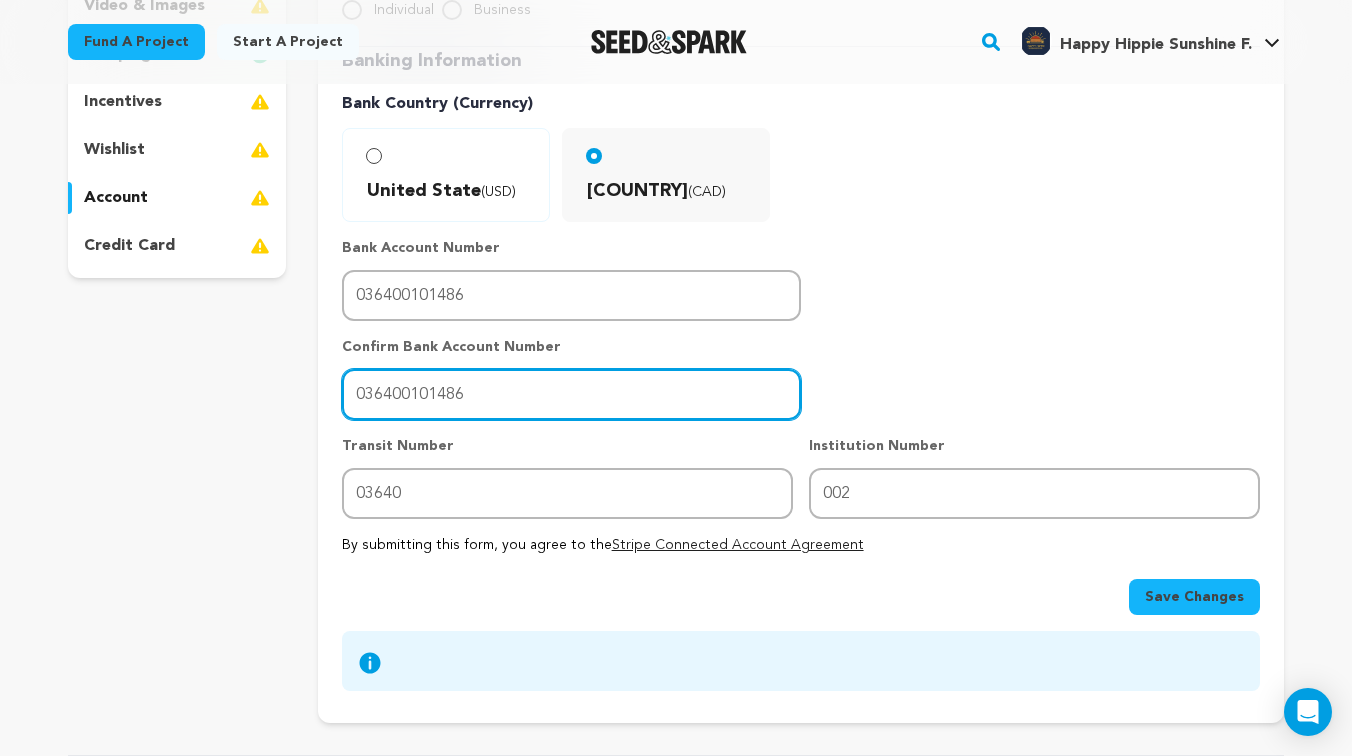 drag, startPoint x: 501, startPoint y: 380, endPoint x: 275, endPoint y: 370, distance: 226.22113 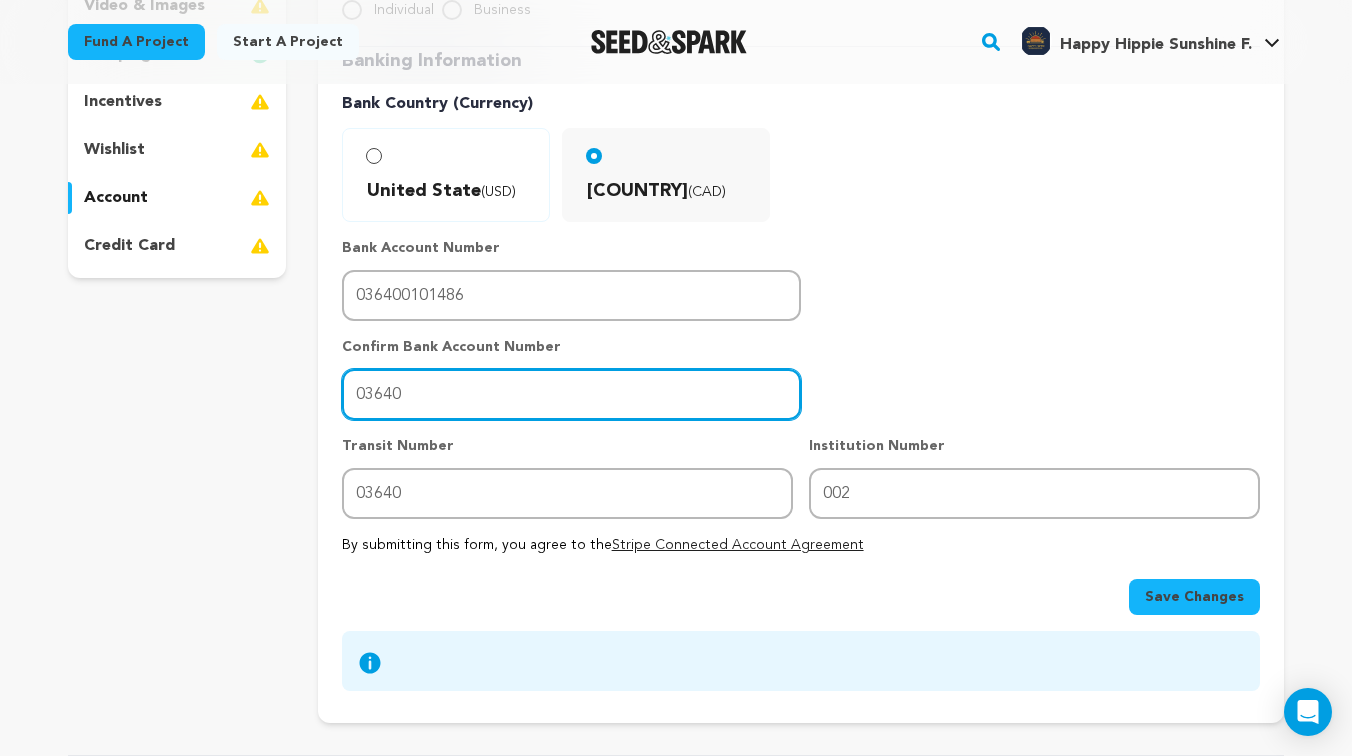 type on "03640" 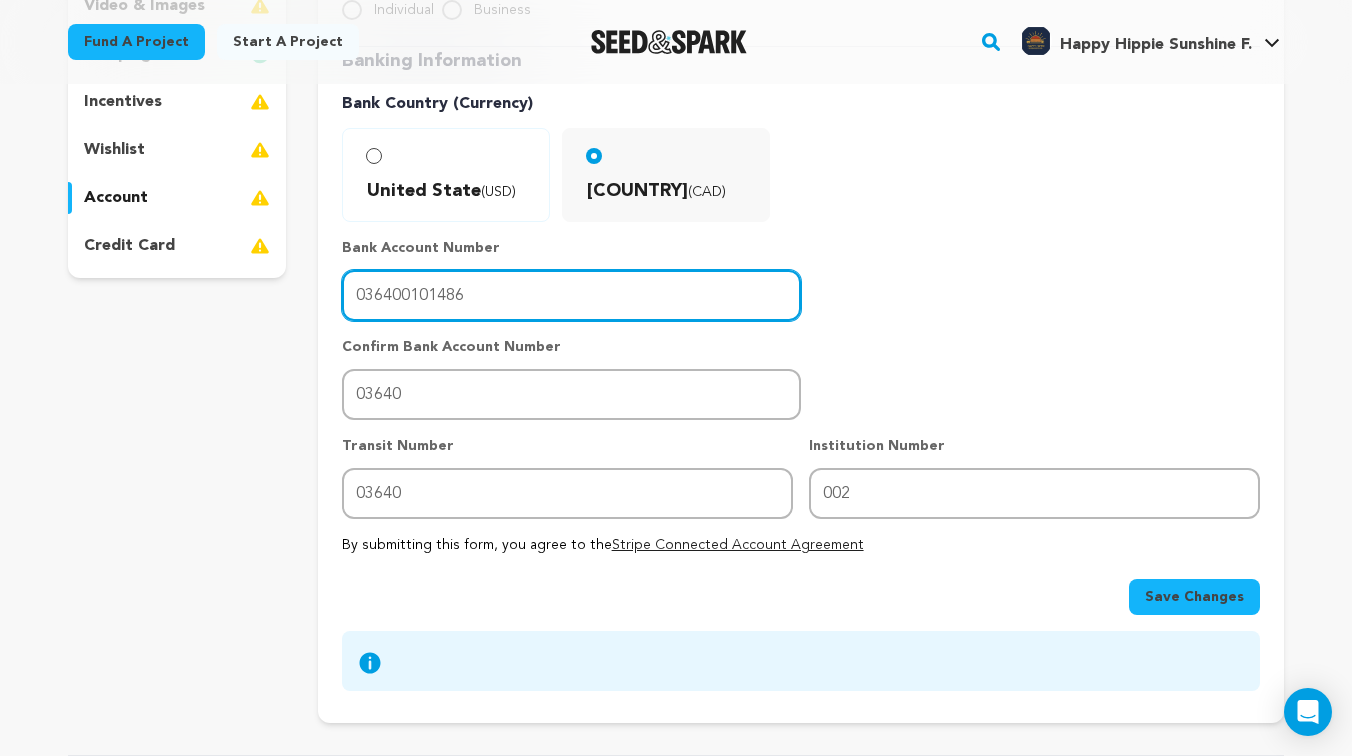 drag, startPoint x: 496, startPoint y: 280, endPoint x: 270, endPoint y: 293, distance: 226.37358 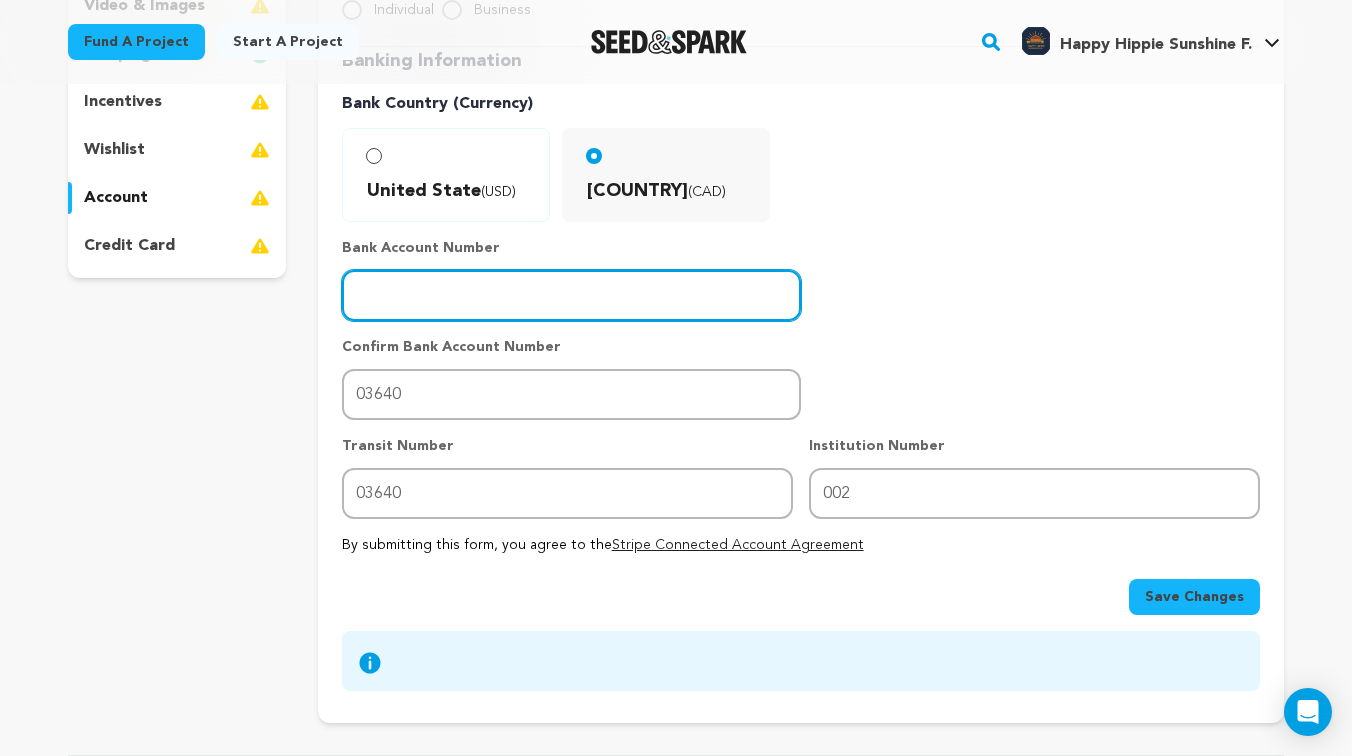 click at bounding box center (571, 295) 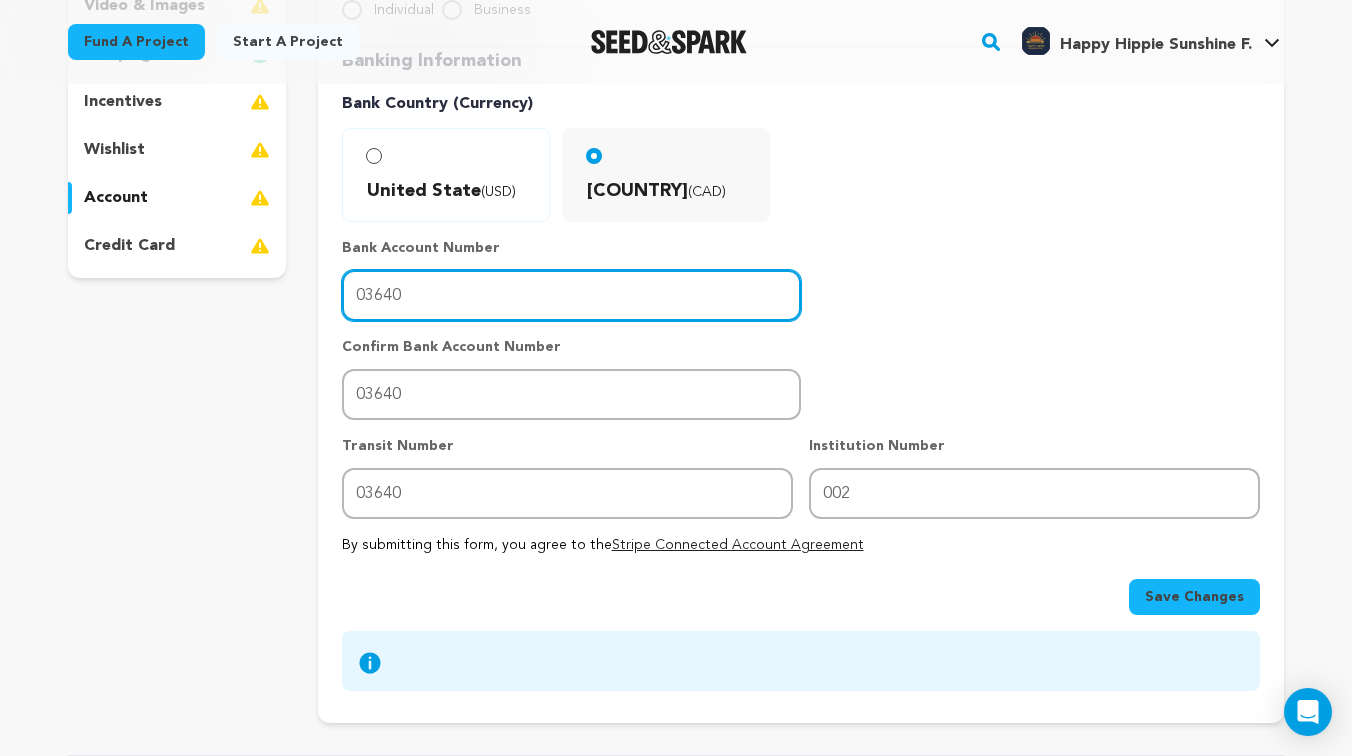 click on "03640" at bounding box center (571, 295) 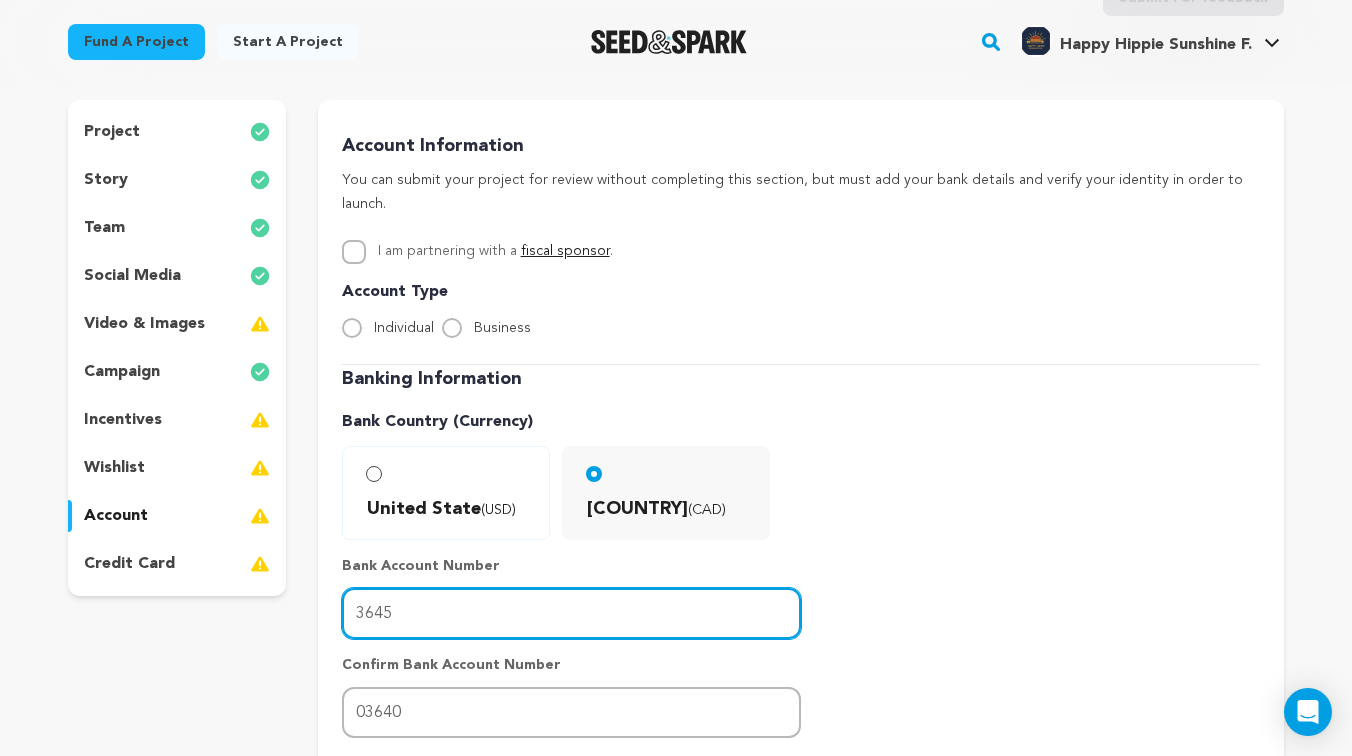 scroll, scrollTop: 157, scrollLeft: 0, axis: vertical 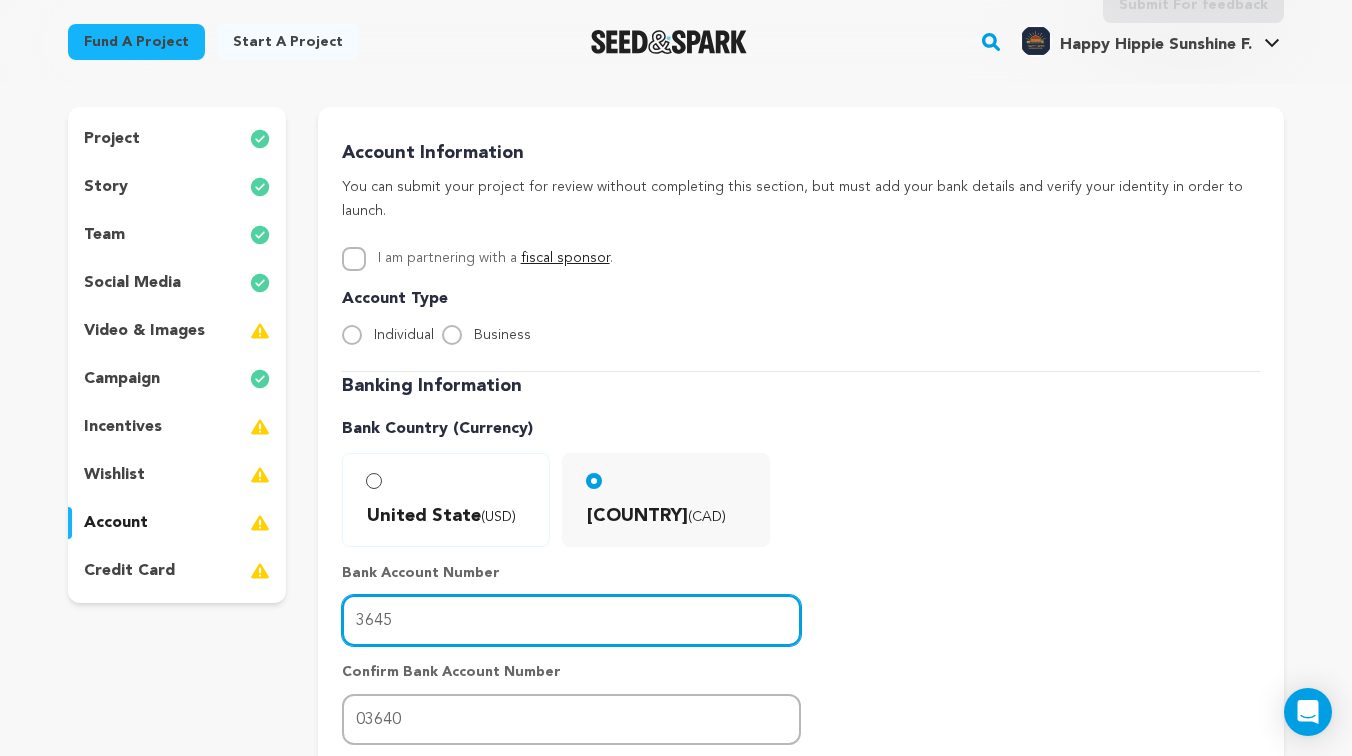 type on "3645" 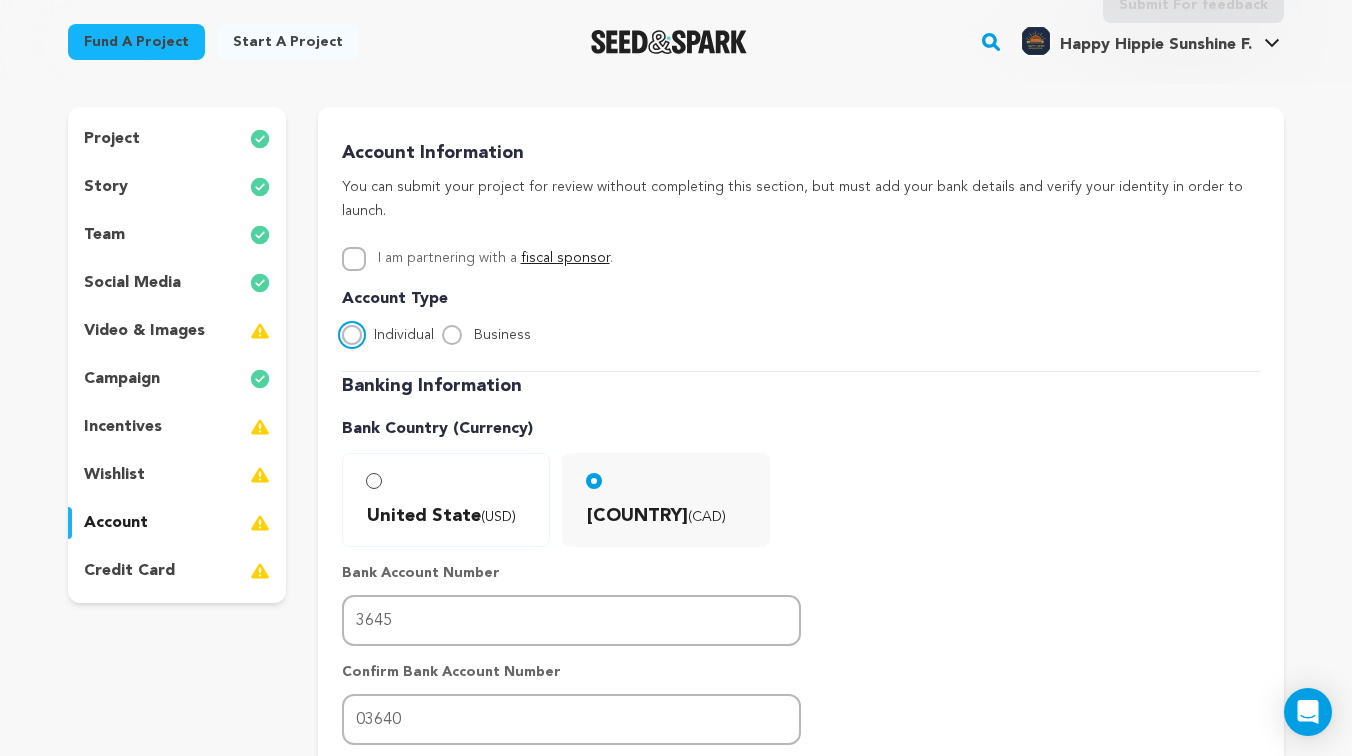 click on "Individual" at bounding box center [352, 335] 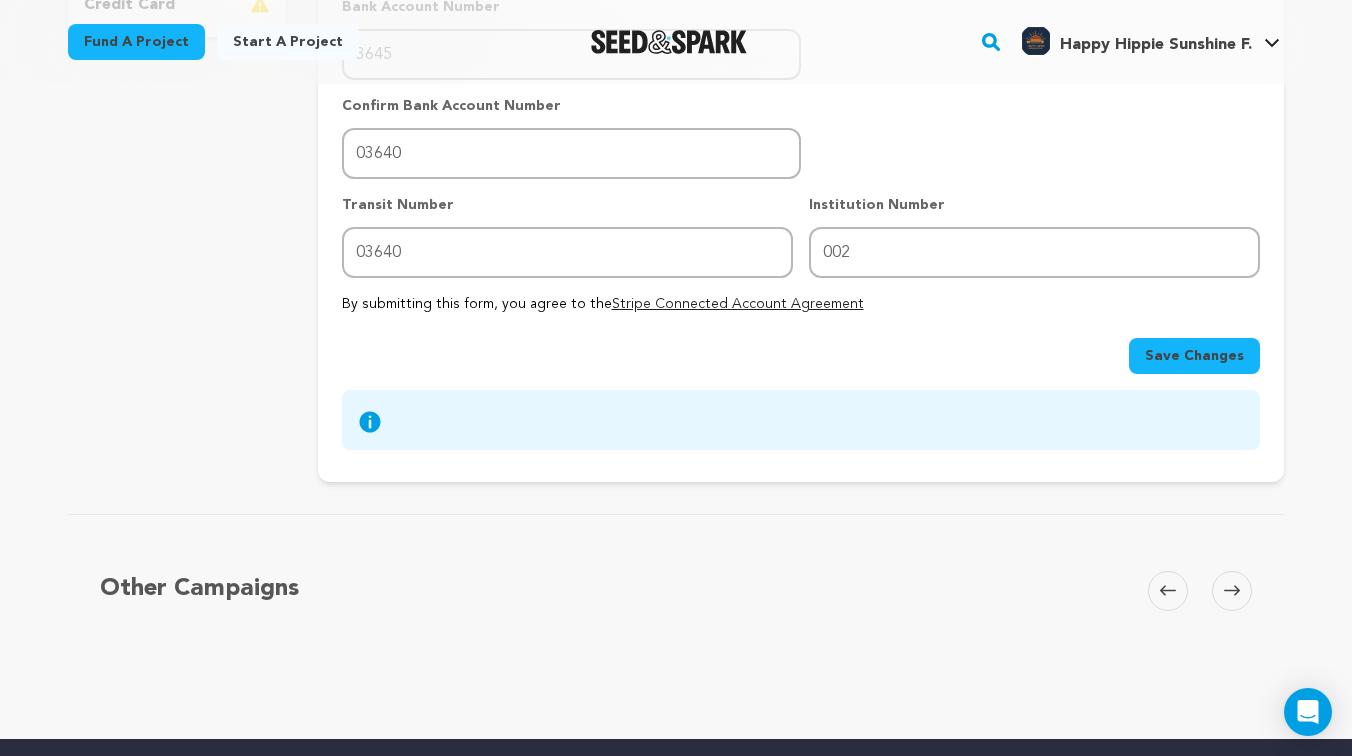 scroll, scrollTop: 728, scrollLeft: 0, axis: vertical 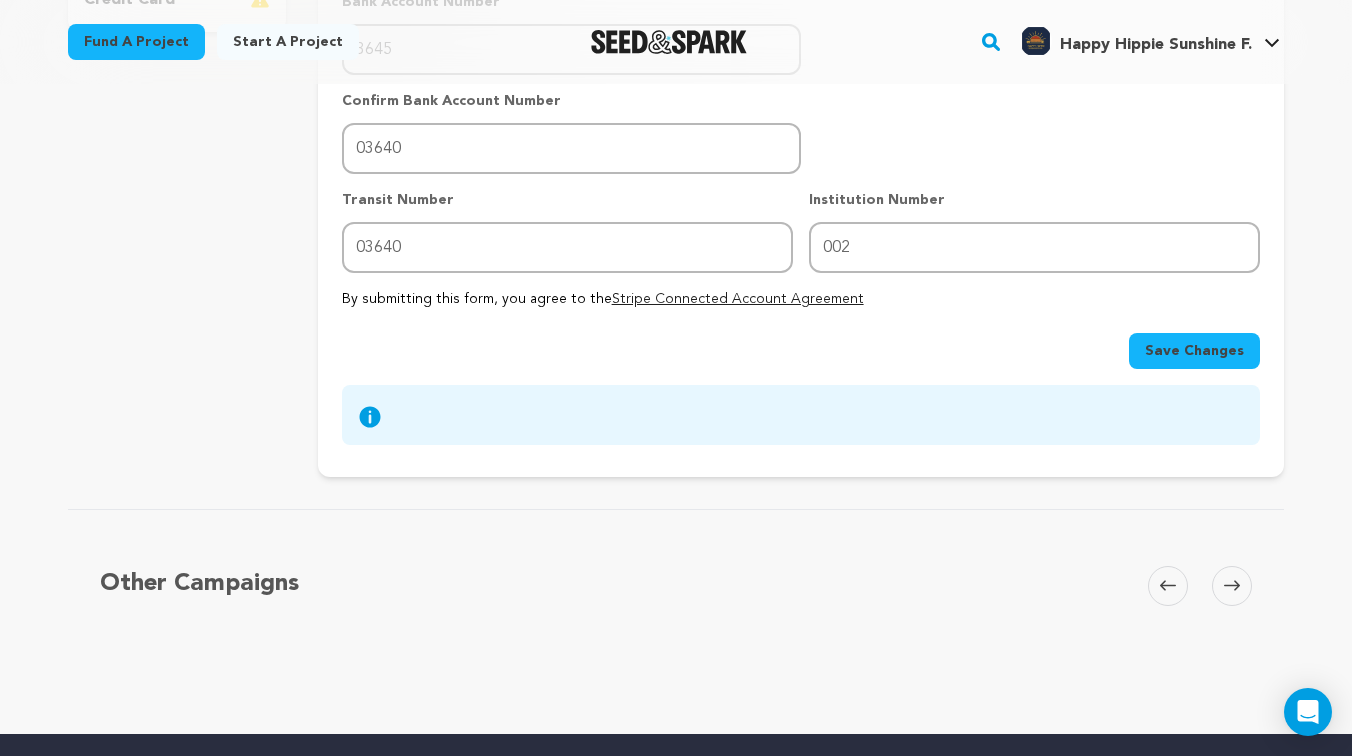 click on "Save Changes" at bounding box center [1194, 351] 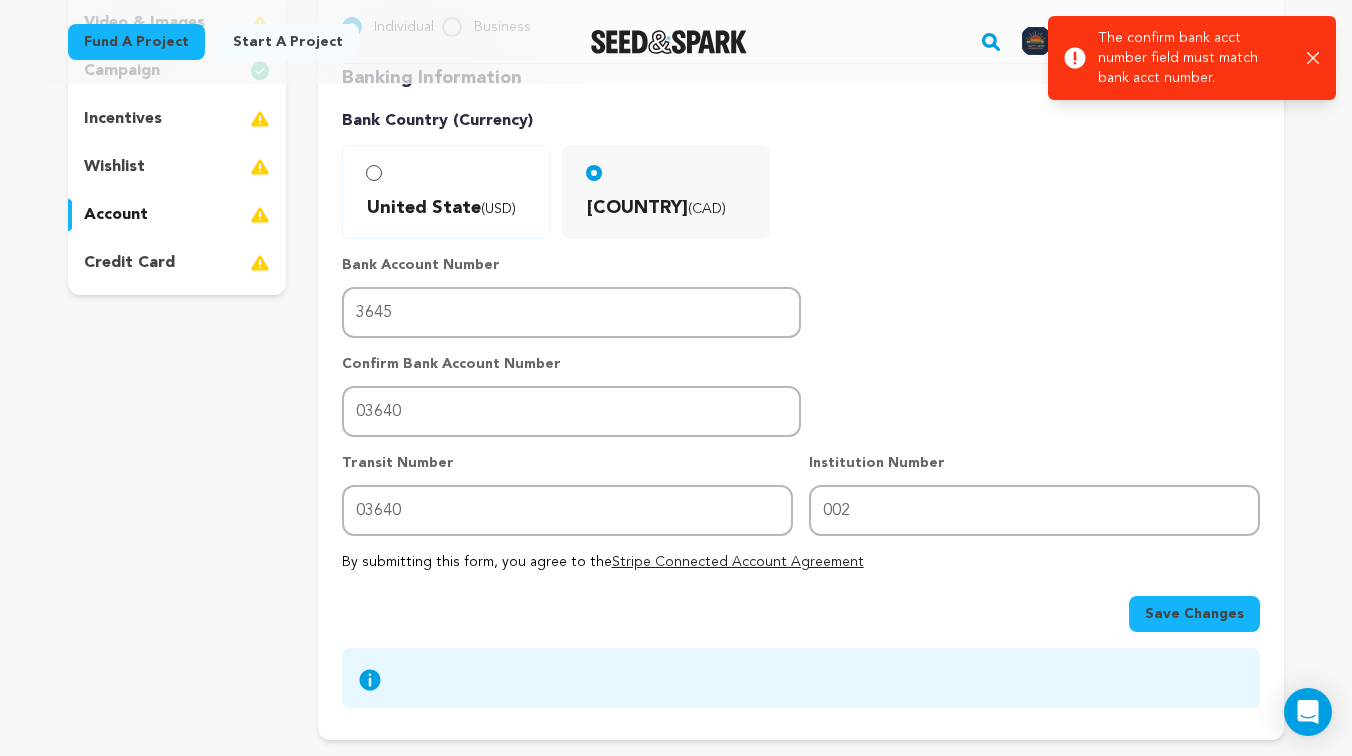 scroll, scrollTop: 461, scrollLeft: 0, axis: vertical 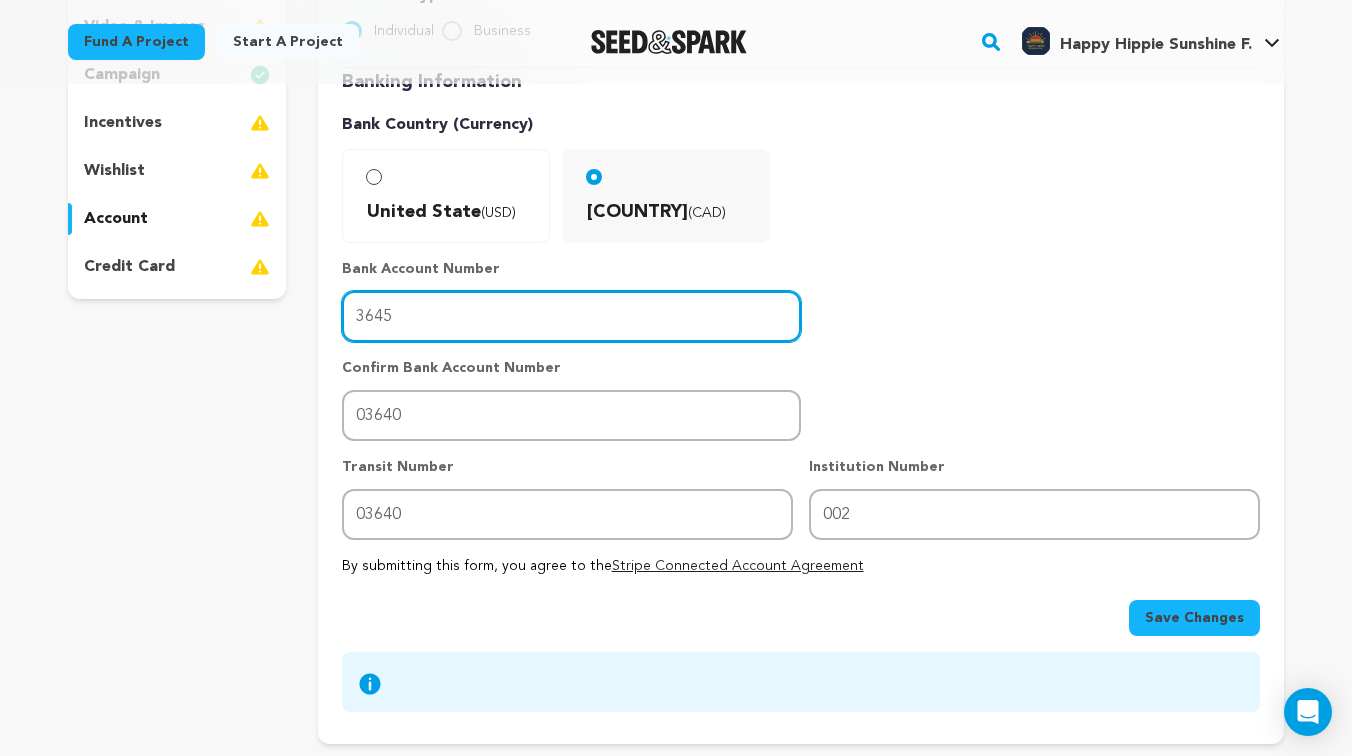 click on "3645" at bounding box center [571, 316] 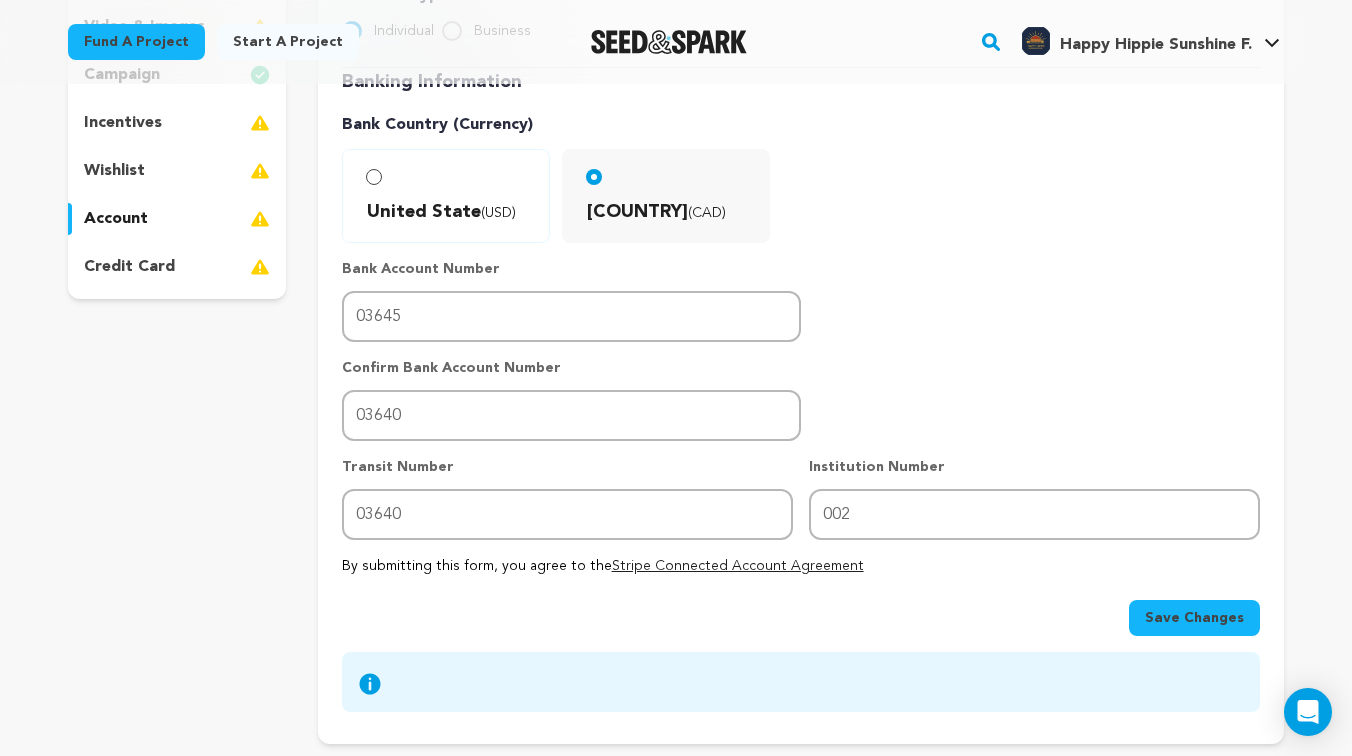 click on "Bank Country (Currency)
United State
(USD)
Canada
(CAD)" at bounding box center (801, 321) 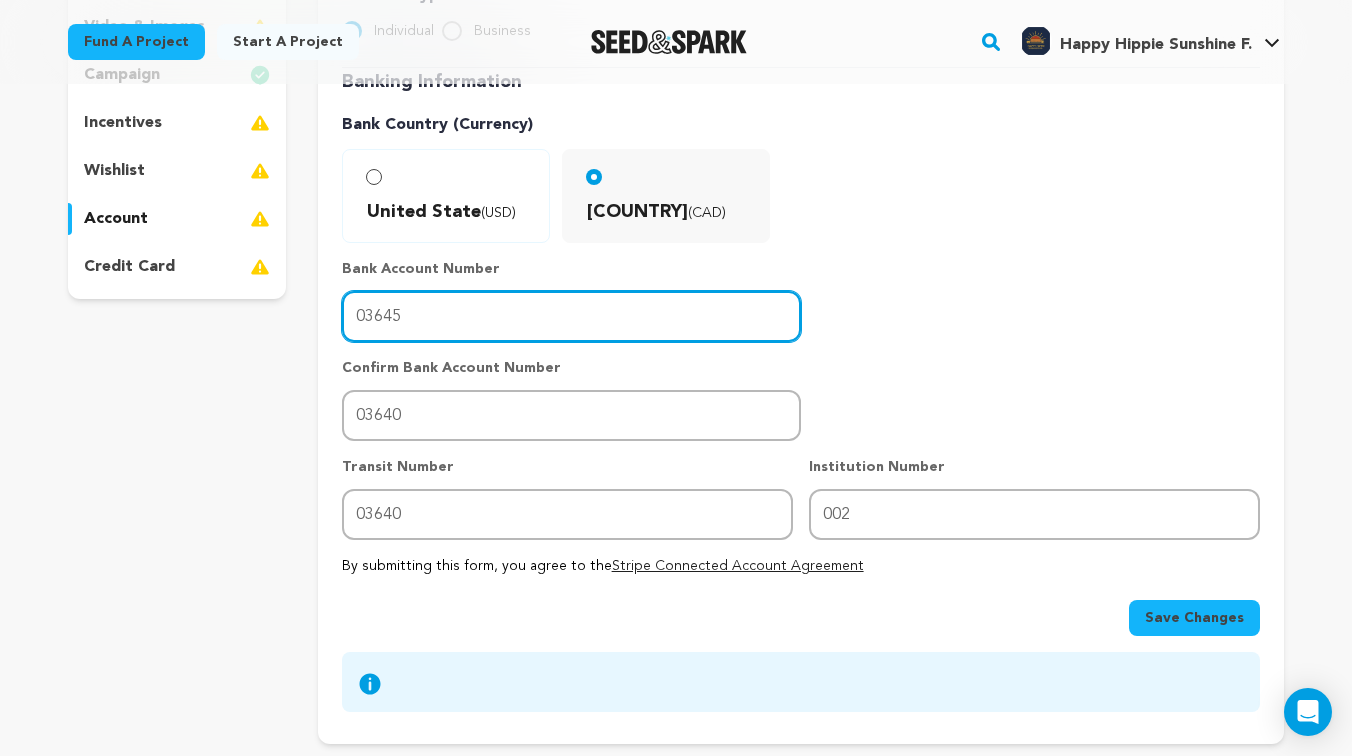 drag, startPoint x: 493, startPoint y: 300, endPoint x: 337, endPoint y: 303, distance: 156.02884 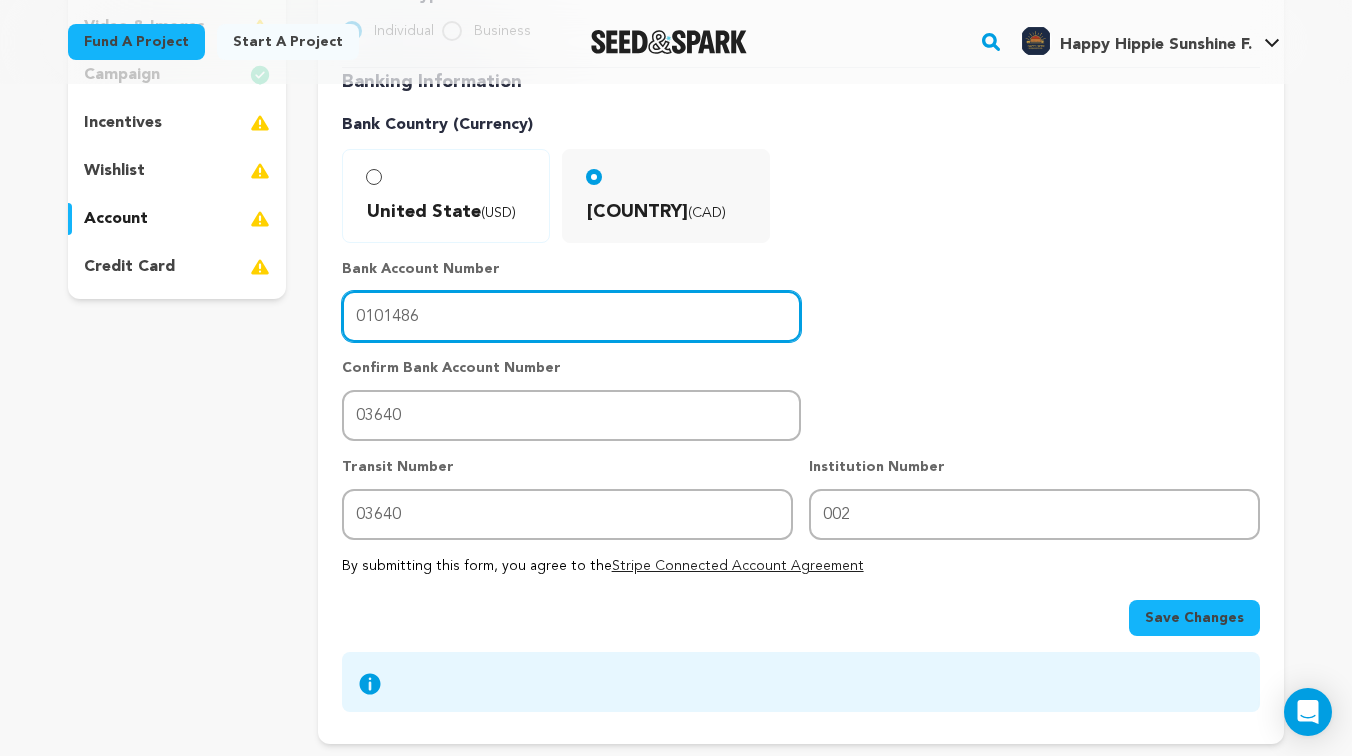 type on "0101486" 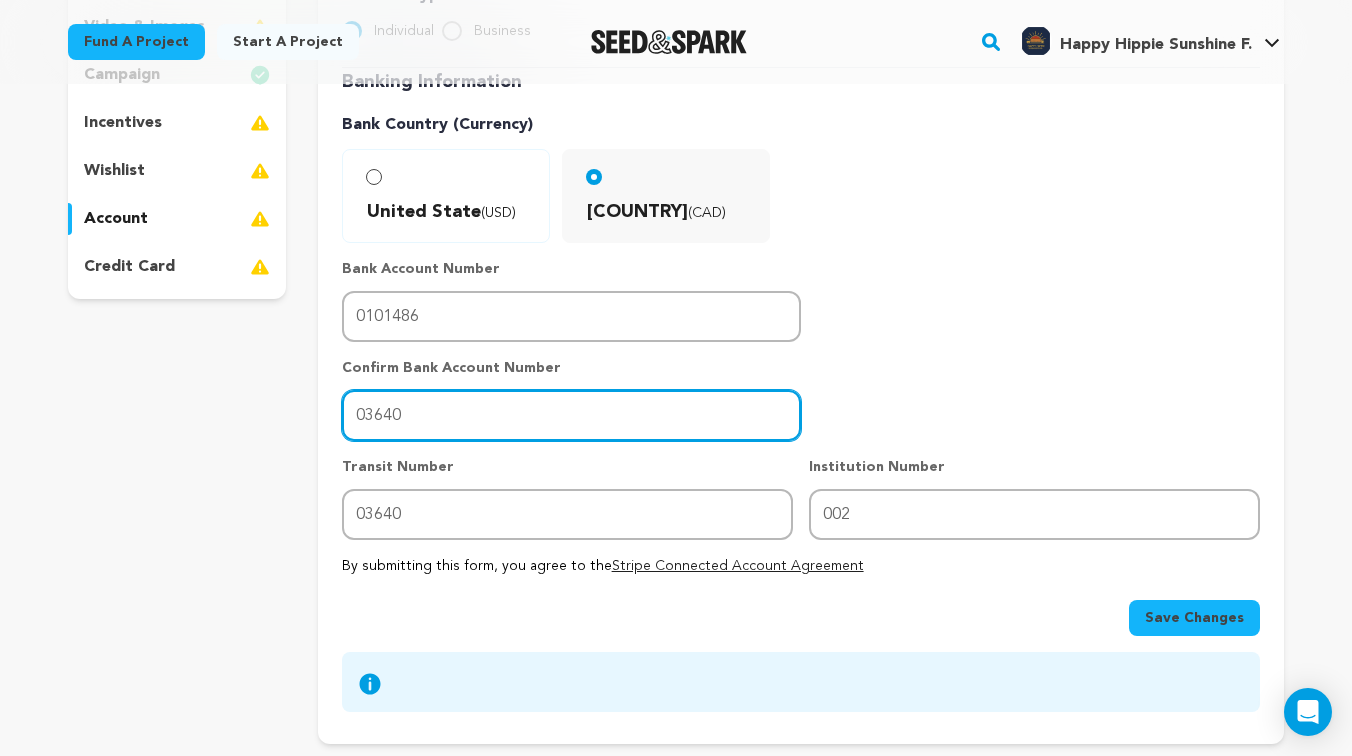drag, startPoint x: 450, startPoint y: 380, endPoint x: 274, endPoint y: 380, distance: 176 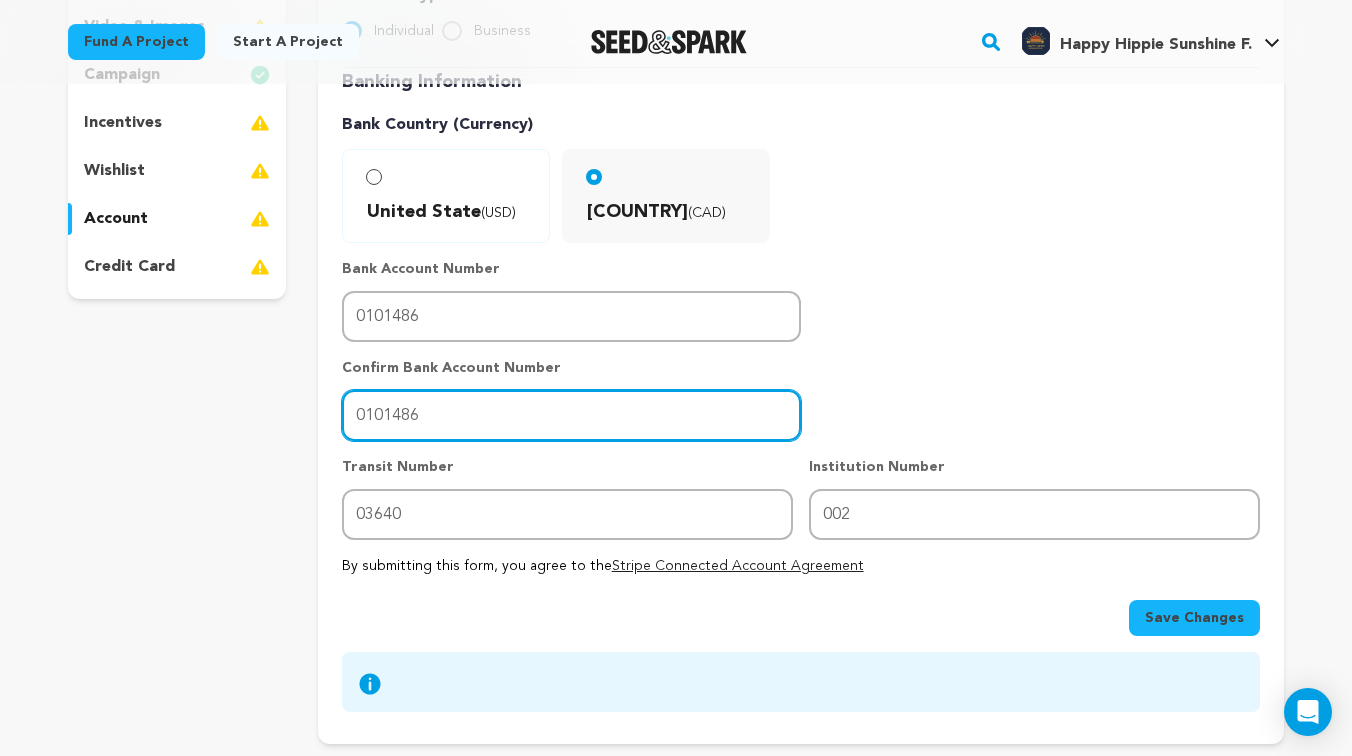 type on "0101486" 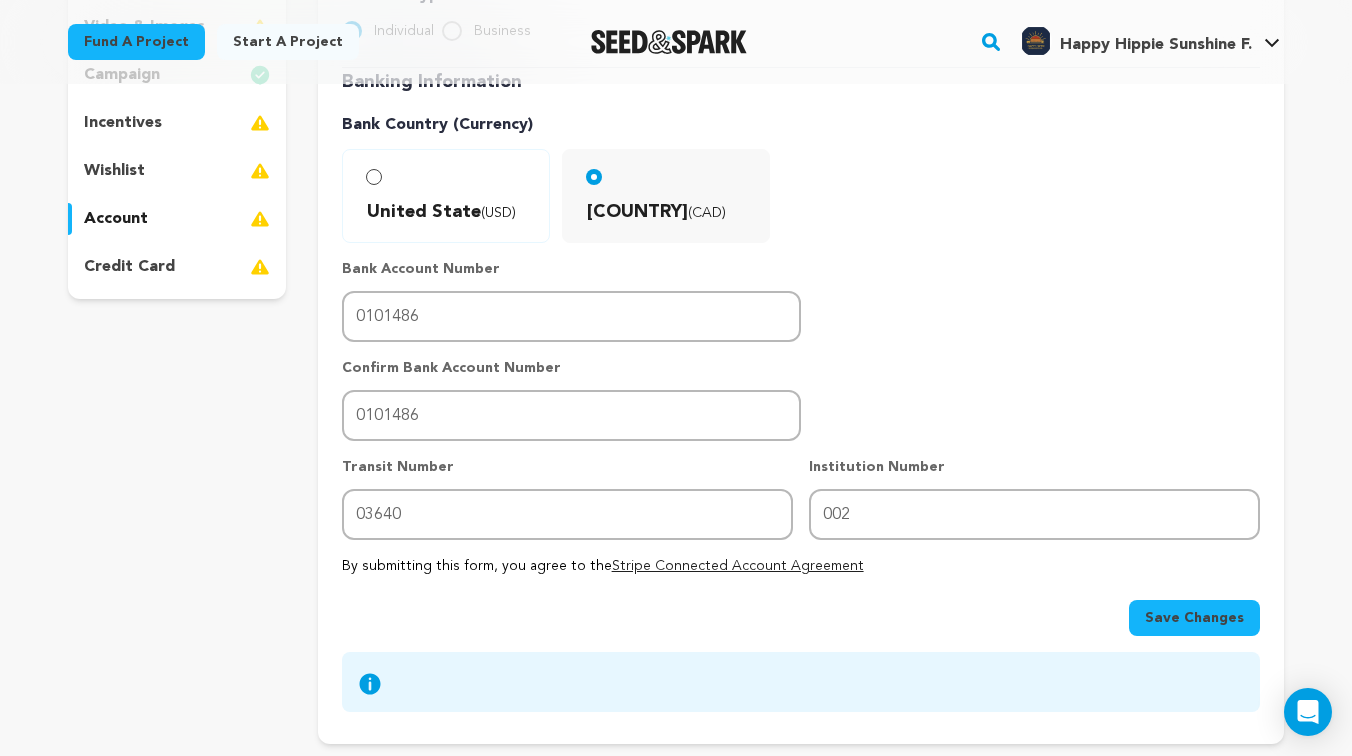 click on "Save Changes" at bounding box center [1194, 618] 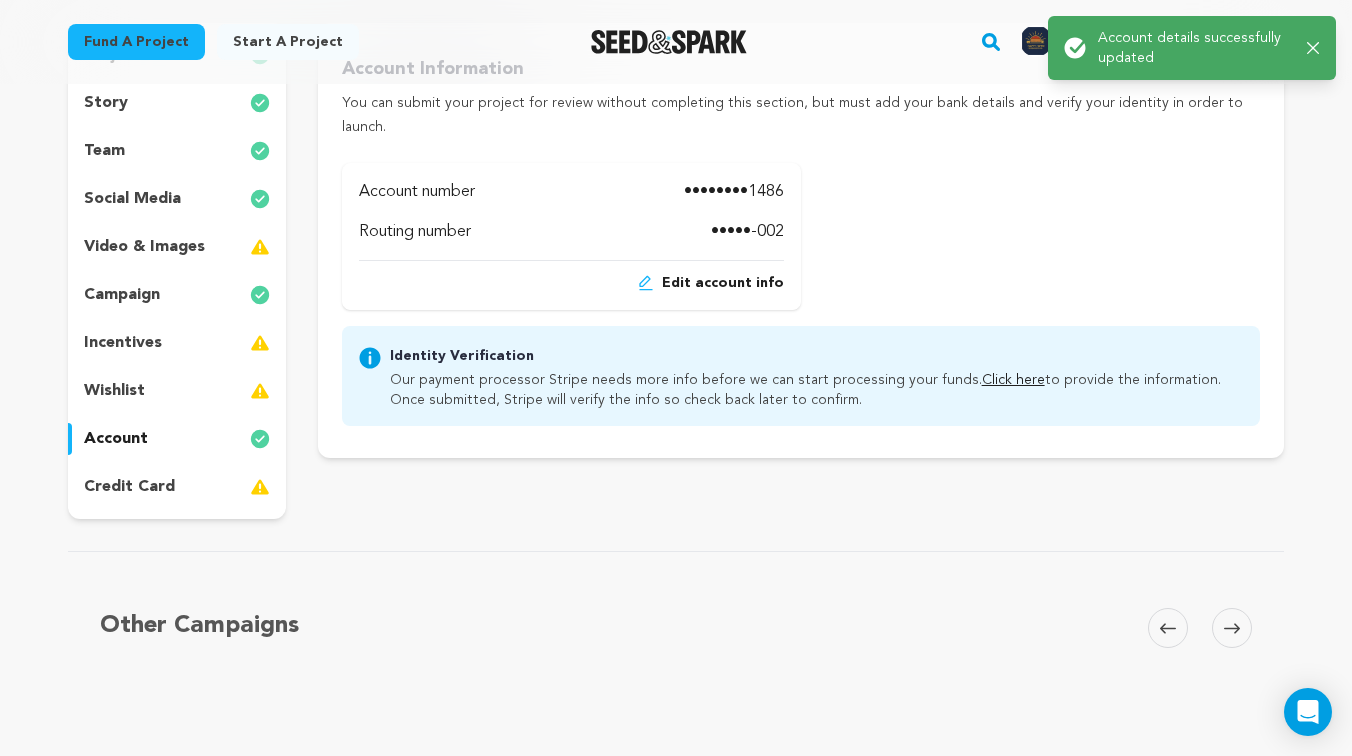 scroll, scrollTop: 312, scrollLeft: 0, axis: vertical 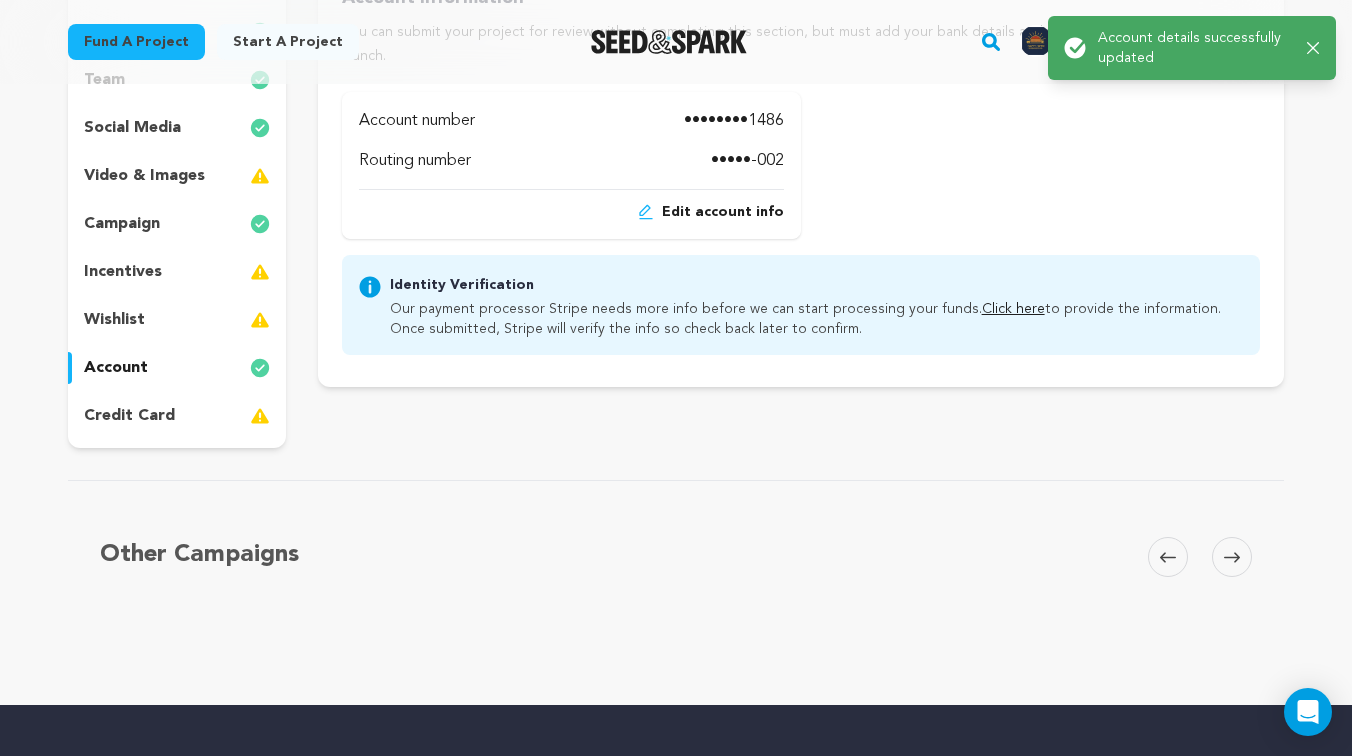 click at bounding box center [260, 416] 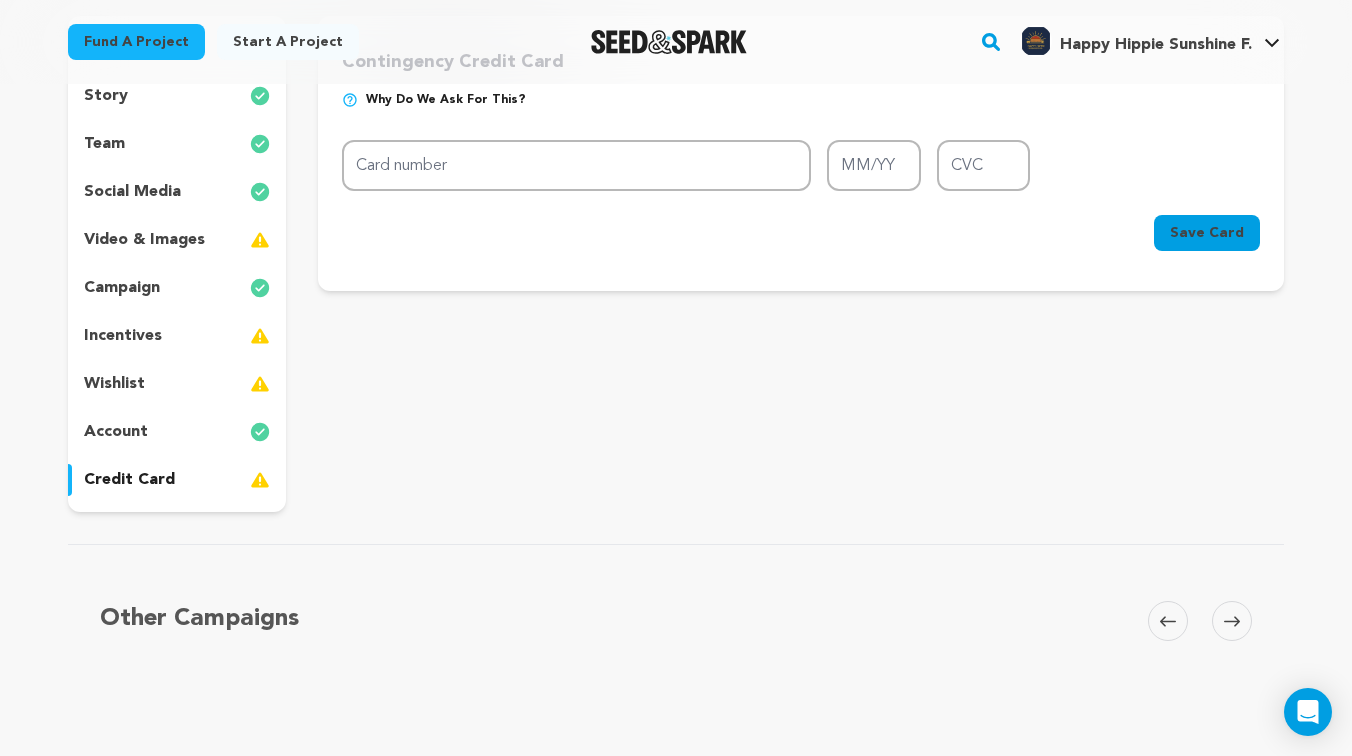 scroll, scrollTop: 207, scrollLeft: 0, axis: vertical 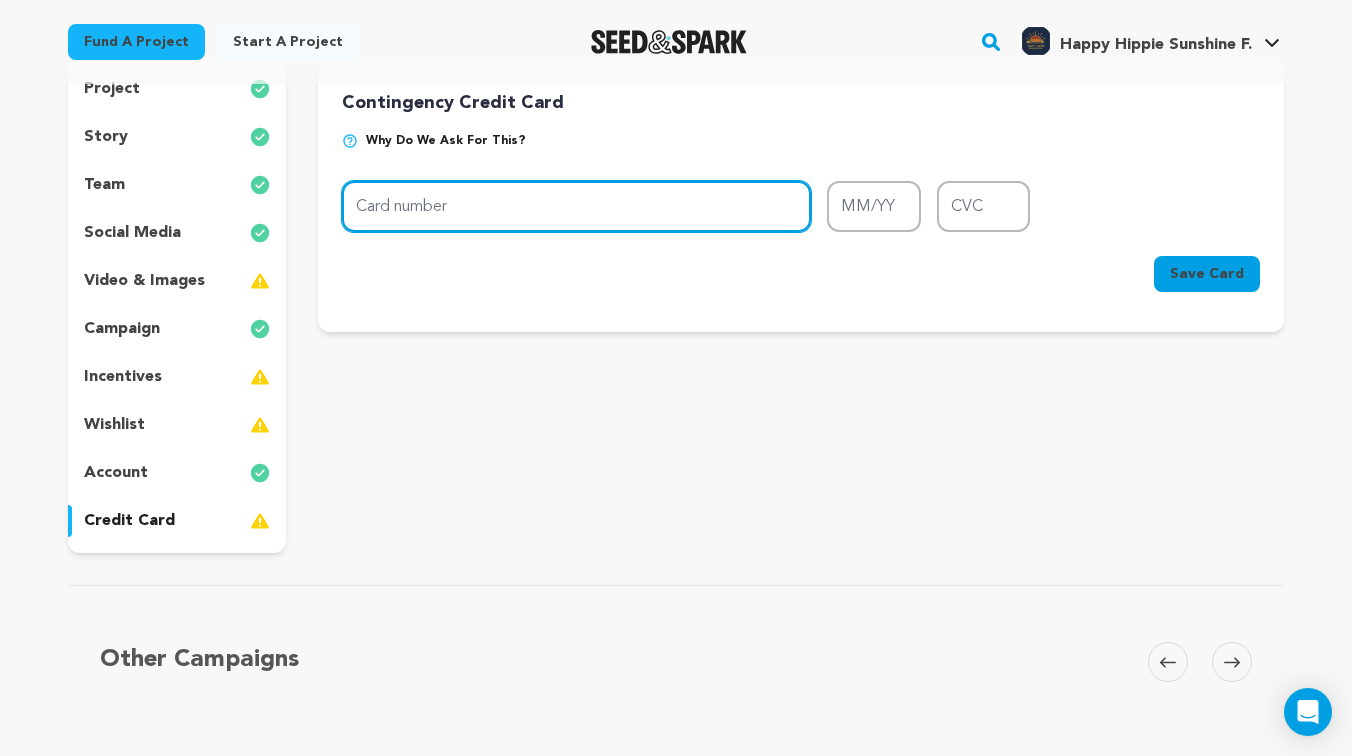 click on "Card number" at bounding box center (576, 206) 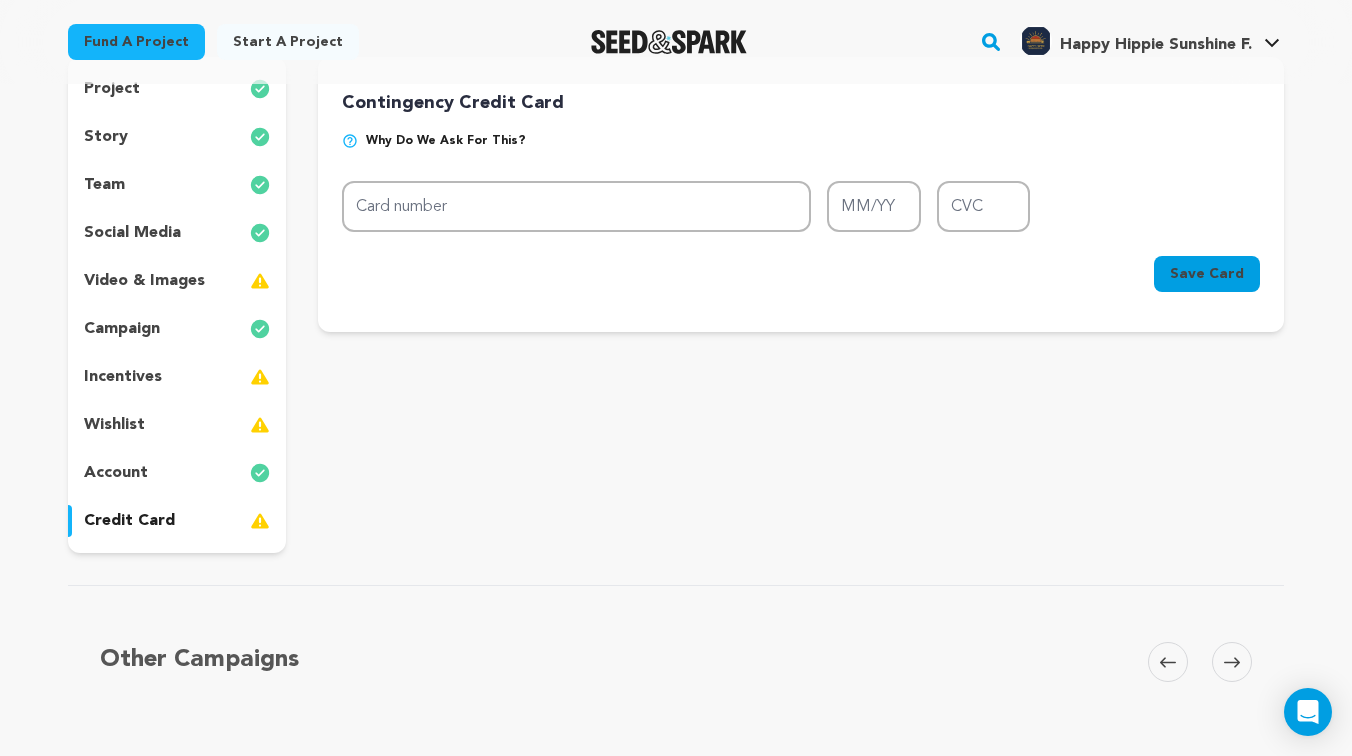 click on "Contingency Credit Card
Why do we ask for this?
Card number
MM/YY
CVC
Card number
MM/YY
CVC
Cancel
Save Card
•••" at bounding box center [801, 194] 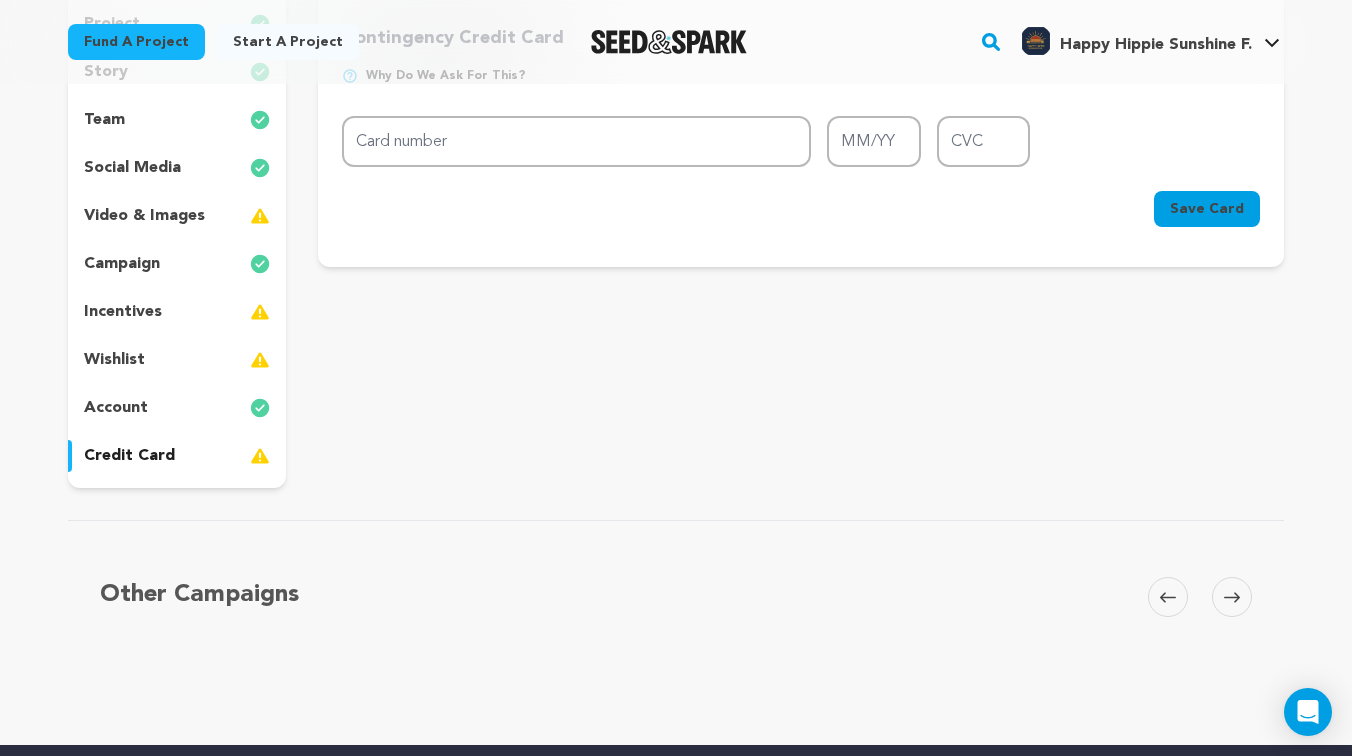 scroll, scrollTop: 265, scrollLeft: 0, axis: vertical 